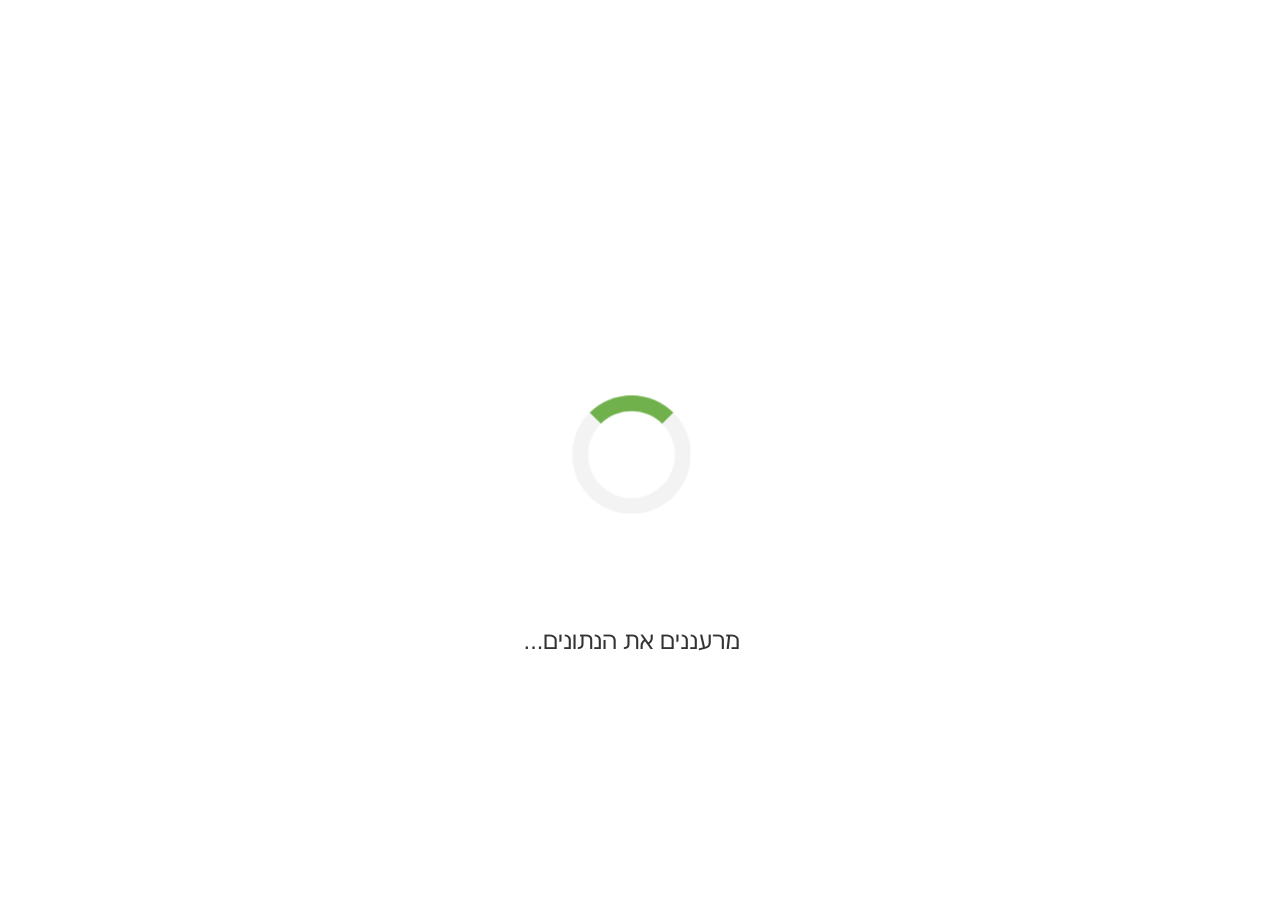 scroll, scrollTop: 0, scrollLeft: 0, axis: both 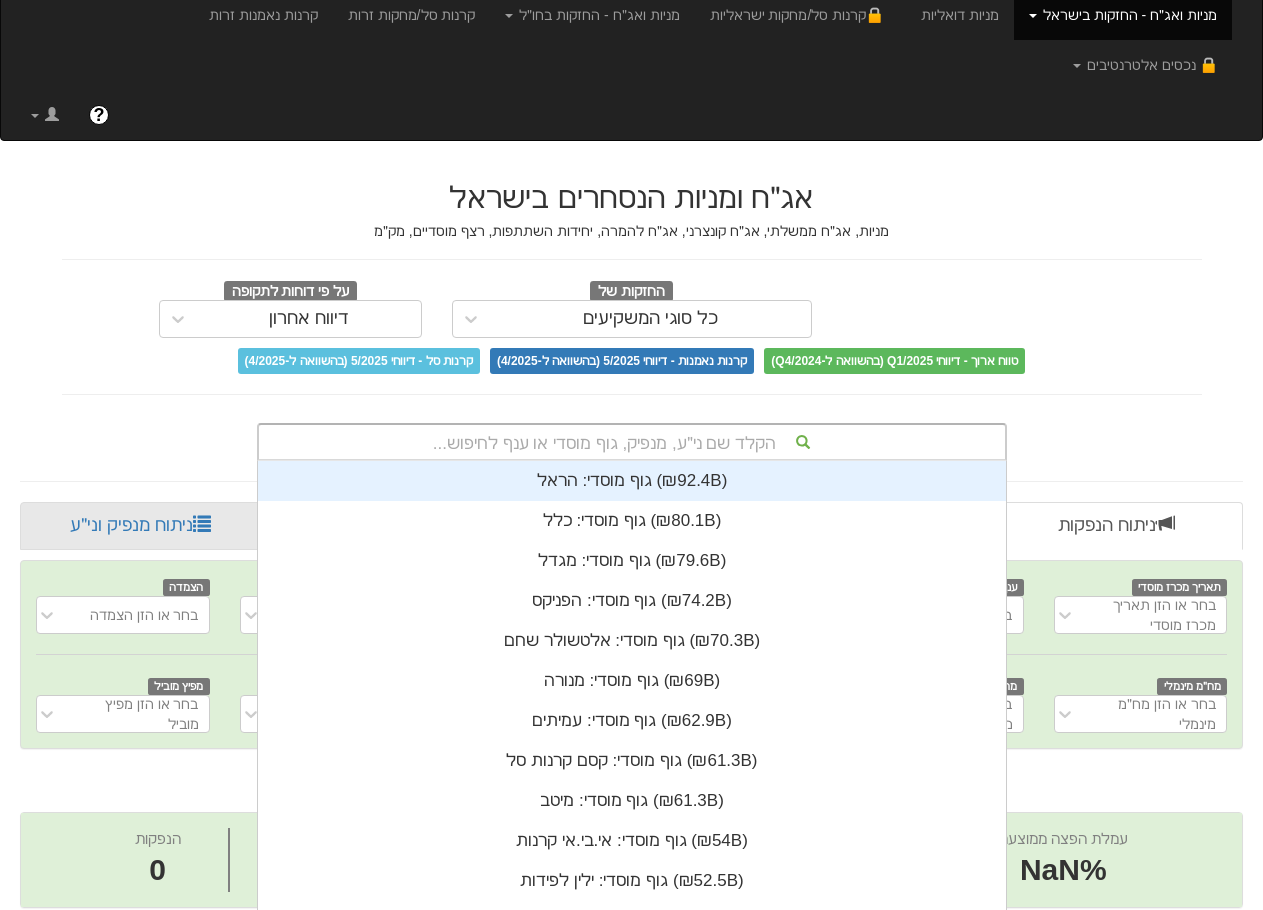click on "הקלד שם ני״ע, מנפיק, גוף מוסדי או ענף לחיפוש... גוף מוסדי: ‏[INSTITUTION] ‎(₪92.4B)‎  גוף מוסדי: ‏[INSTITUTION] ‎(₪80.1B)‎  גוף מוסדי: ‏[INSTITUTION] ‎(₪79.6B)‎  גוף מוסדי: ‏[INSTITUTION] ‎(₪74.2B)‎  גוף מוסדי: ‏[INSTITUTION] ‎(₪70.3B)‎  גוף מוסדי: ‏[INSTITUTION] ‎(₪69B)‎  גוף מוסדי: ‏[INSTITUTION] ‎(₪62.9B)‎  גוף מוסדי: ‏[INSTITUTION] ‎(₪61.3B)‎  גוף מוסדי: ‏[INSTITUTION] ‎(₪61.3B)‎  גוף מוסדי: ‏[INSTITUTION] ‎(₪54B)‎  גוף מוסדי: ‏[INSTITUTION] ‎(₪52.5B)‎  גוף מוסדי: ‏[INSTITUTION] ‎(₪45.4B)‎  גוף מוסדי: ‏[INSTITUTION] ‎(₪44.5B)‎  גוף מוסדי: ‏[INSTITUTION] ‎(₪42.4B)‎  גוף מוסדי: ‏[INSTITUTION] ‎(₪36.7B)‎  גוף מוסדי: ‏[INSTITUTION] ‎(₪33.6B)‎  גוף מוסדי: ‏[INSTITUTION] ‎(₪30.5B)" at bounding box center (632, 442) 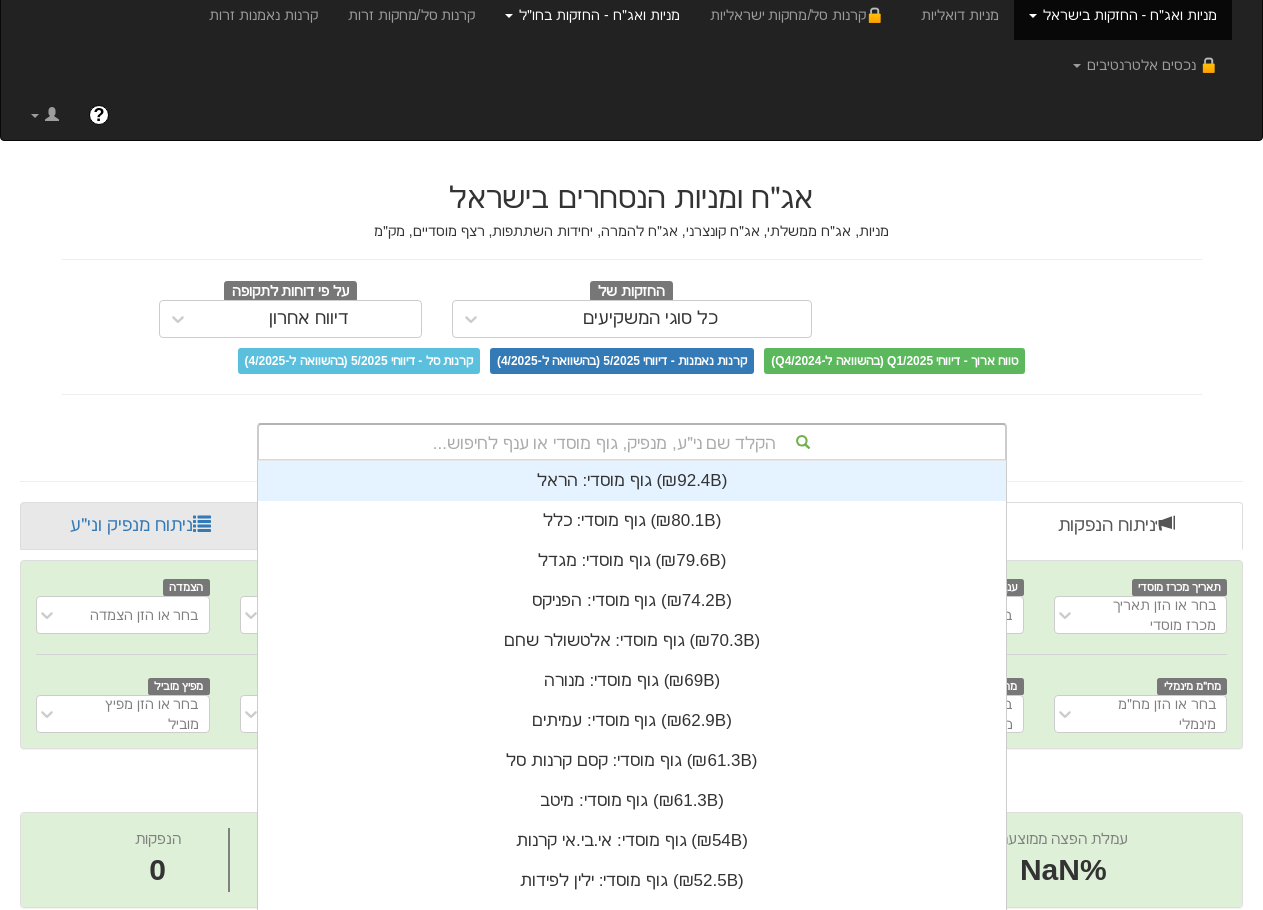 click on "מניות ואג״ח - החזקות בחו״ל" at bounding box center (1123, 15) 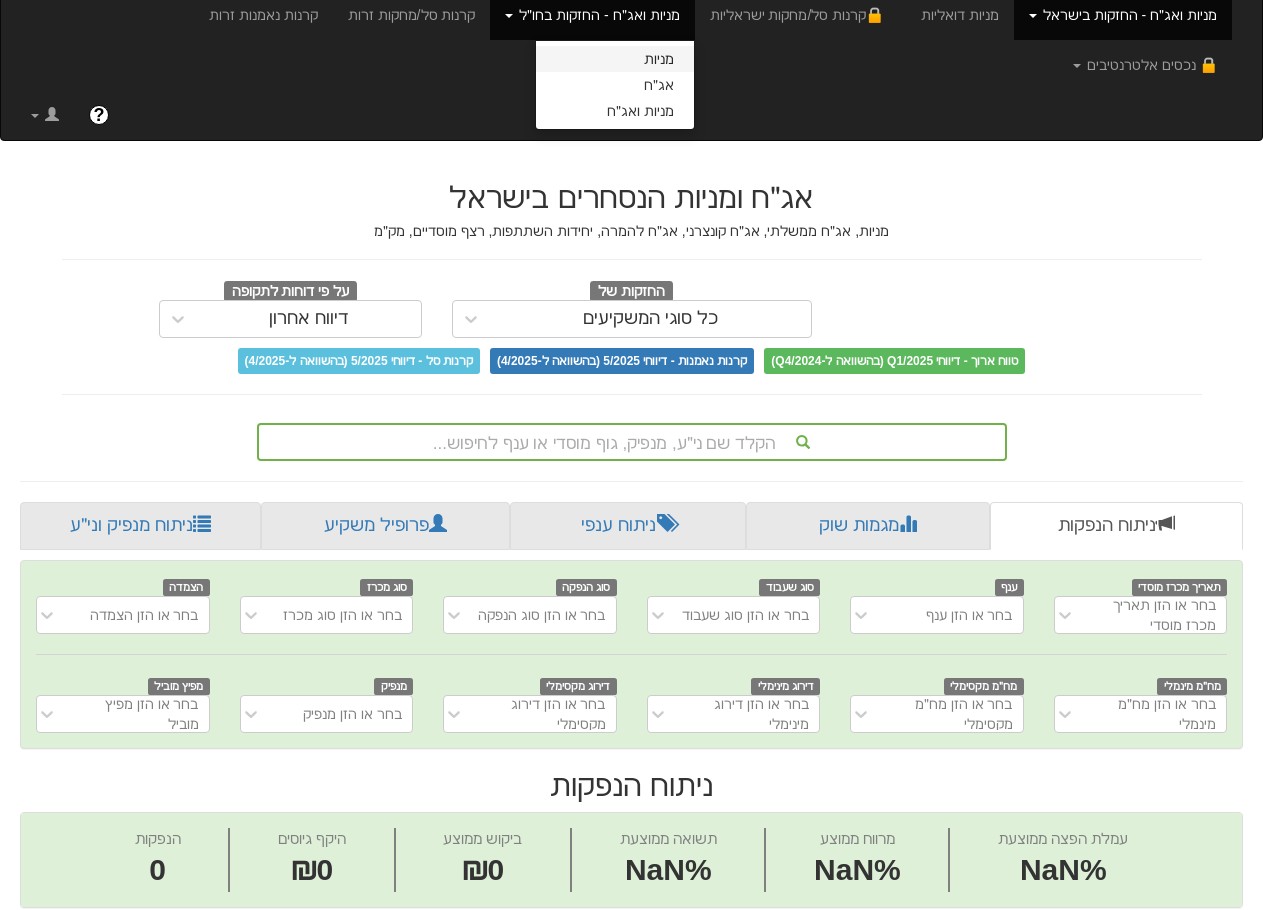 click on "מניות" at bounding box center (615, 59) 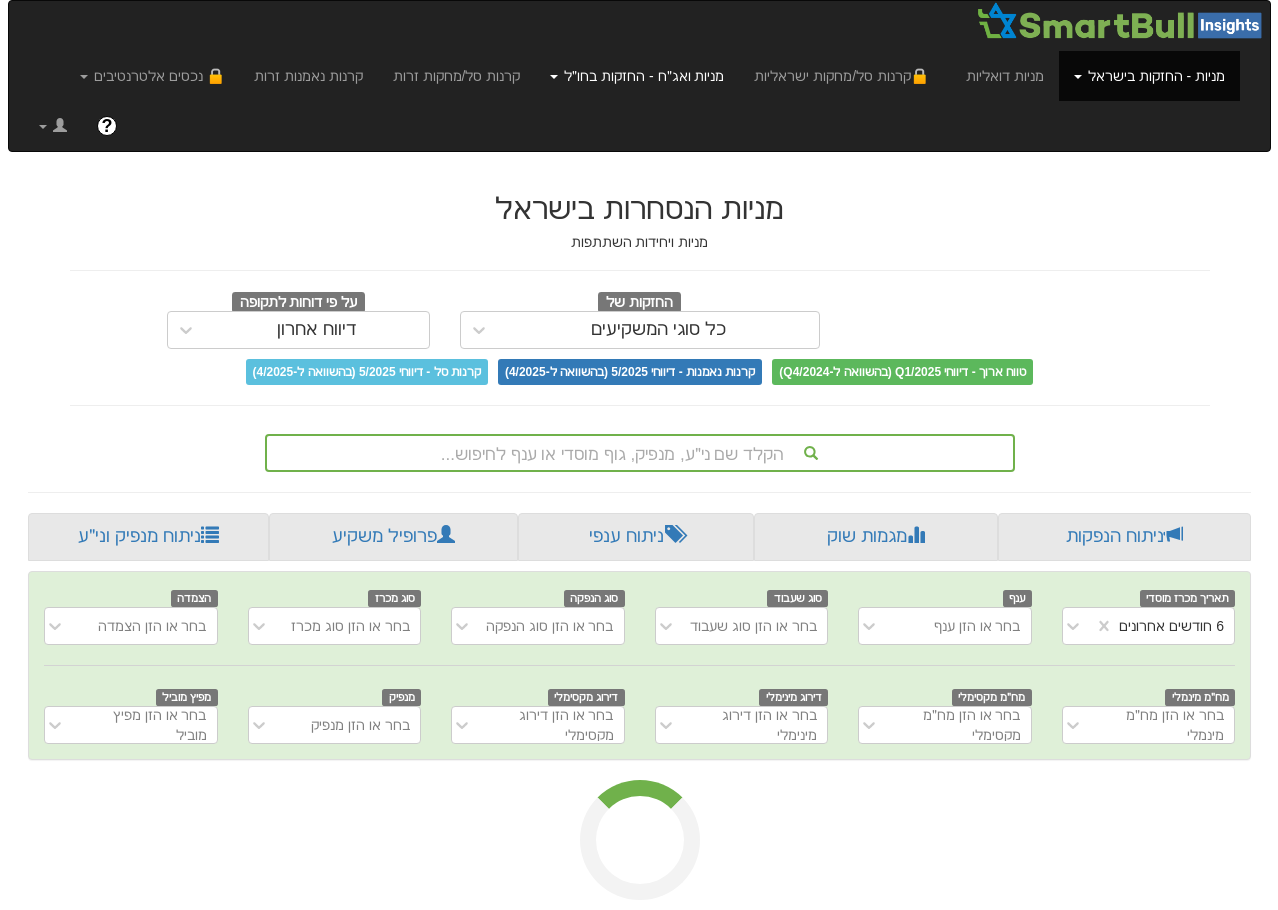 scroll, scrollTop: 0, scrollLeft: 0, axis: both 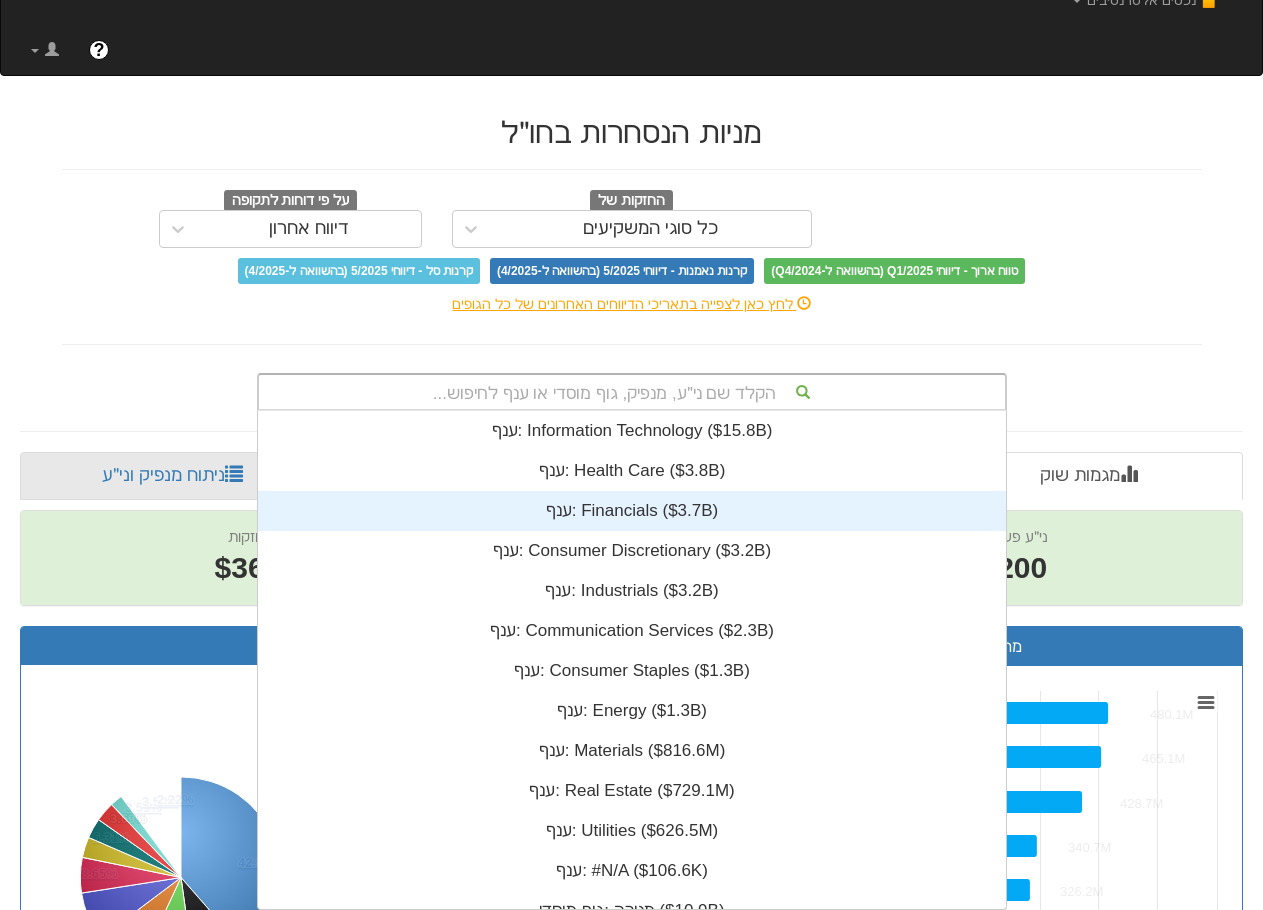 click on "הקלד שם ני״ע, מנפיק, גוף מוסדי או ענף לחיפוש... ענף: ‎Information Technology ‎($15.8B)‏  ענף: ‎Health Care ‎($3.8B)‏  ענף: ‎Financials ‎($3.7B)‏  ענף: ‎Consumer Discretionary ‎($3.2B)‏  ענף: ‎Industrials ‎($3.2B)‏  ענף: ‎Communication Services ‎($2.3B)‏  ענף: ‎Consumer Staples ‎($1.3B)‏  ענף: ‎Energy ‎($1.3B)‏  ענף: ‎Materials ‎($816.6M)‏  ענף: ‎Real Estate ‎($729.1M)‏  ענף: ‎Utilities ‎($626.5M)‏  ענף: ‎#N/A ‎($106.6K)‏  גוף מוסדי: ‎מנורה ‎($10.9B)‏  גוף מוסדי: ‎הפניקס ‎($4.8B)‏  גוף מוסדי: ‎אלטשולר שחם ‎($4.5B)‏  גוף מוסדי: ‎כלל ‎($3.4B)‏  גוף מוסדי: ‎מגדל ‎($3.3B)‏  גוף מוסדי: ‎הראל ‎($2.4B)‏  גוף מוסדי: ‎מיטב ‎($1.3B)‏  גוף מוסדי: ‎גננות - בניהול מיטב ‎($581.4M)‏" at bounding box center (632, 392) 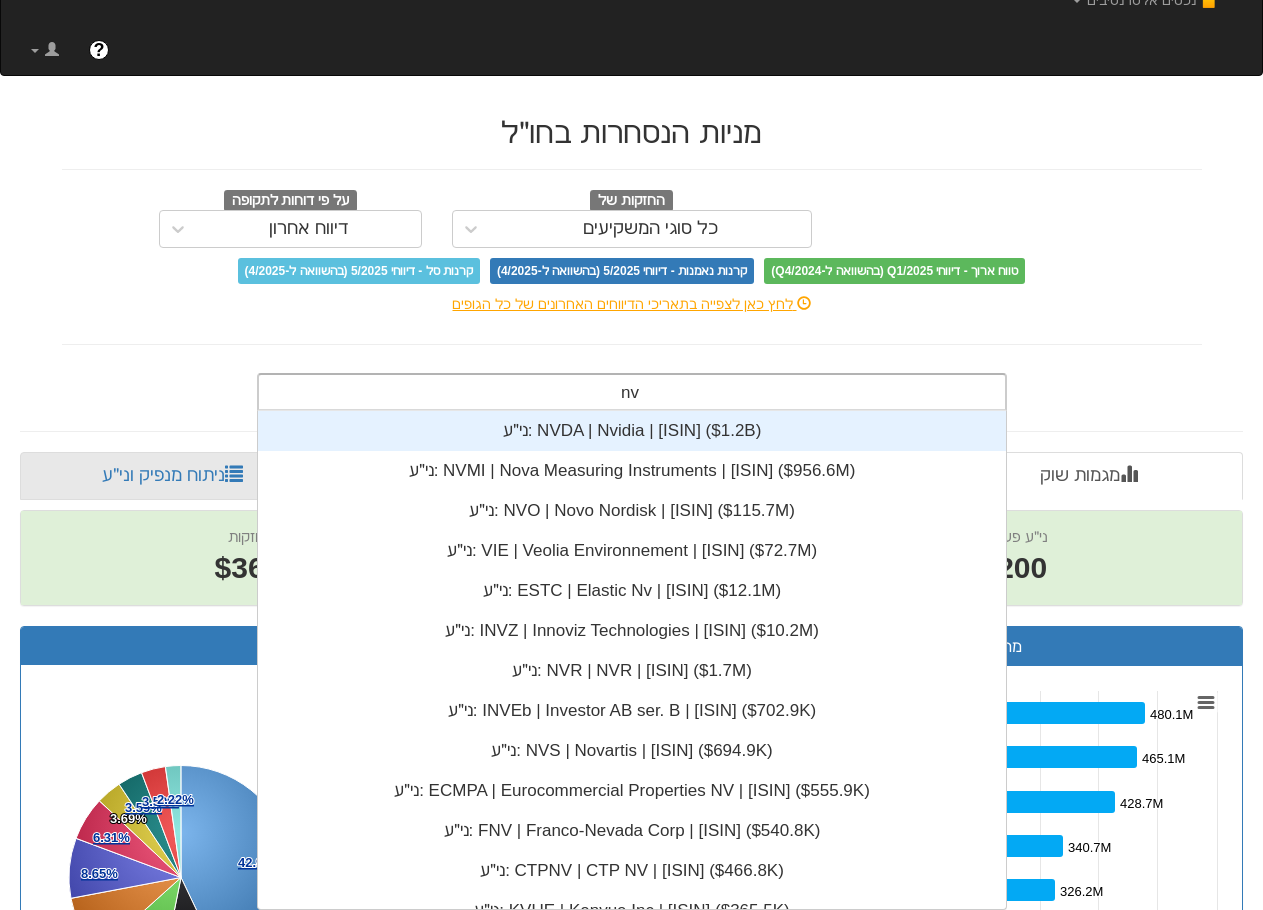 type on "nvo" 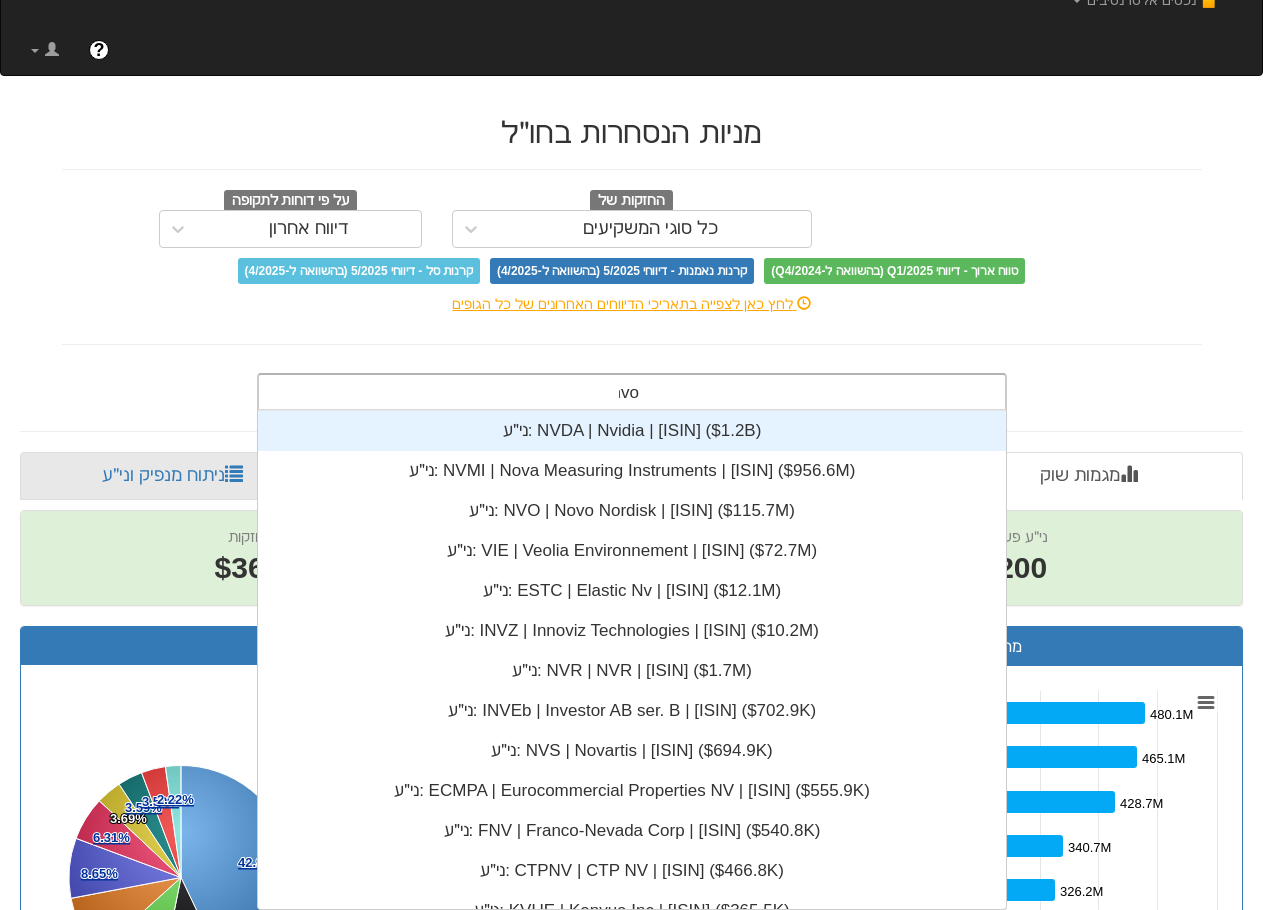 scroll, scrollTop: 40, scrollLeft: 0, axis: vertical 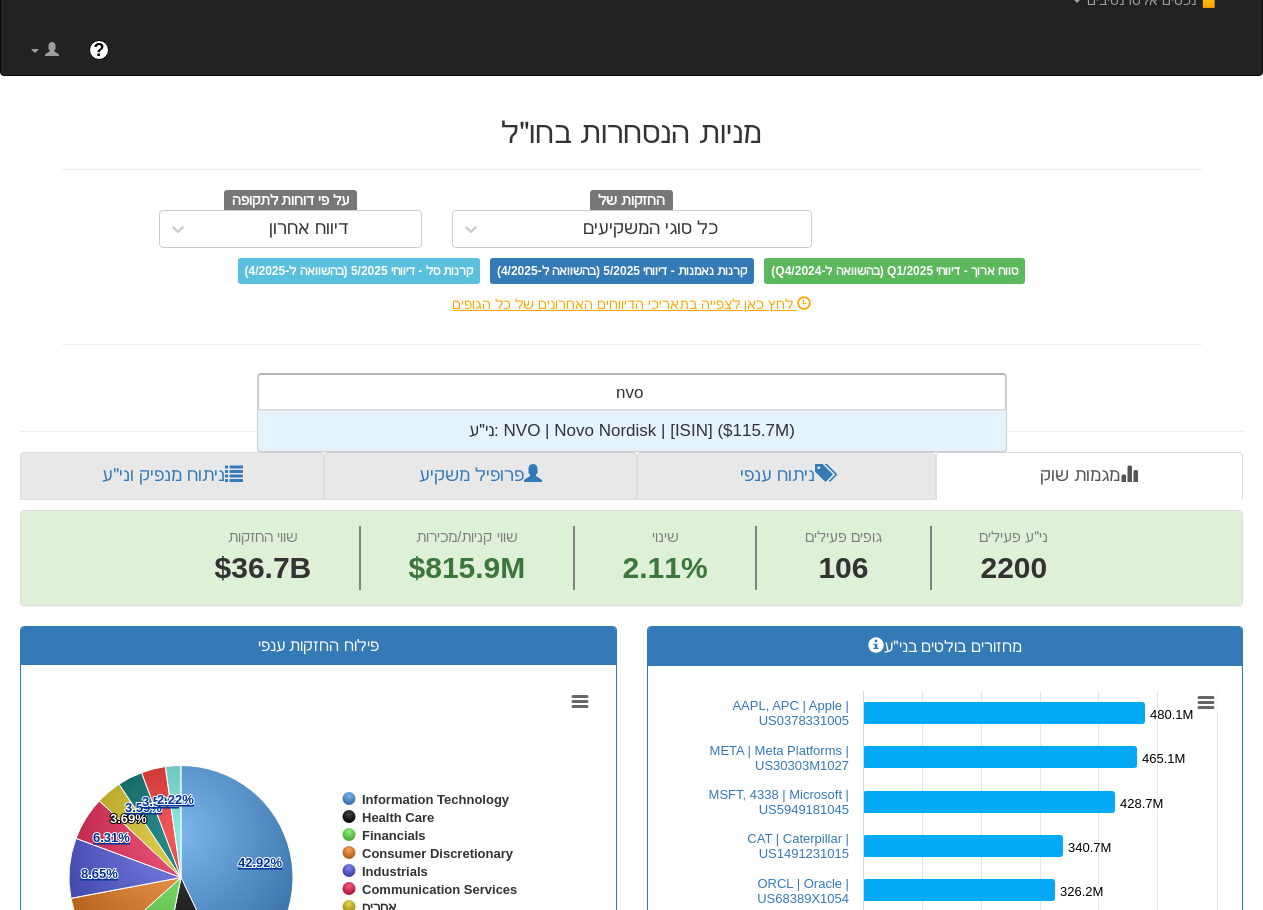 click on "ני״ע: ‎NVO | Novo Nordisk | [ISIN] ‎($115.7M)‏" at bounding box center [632, 431] 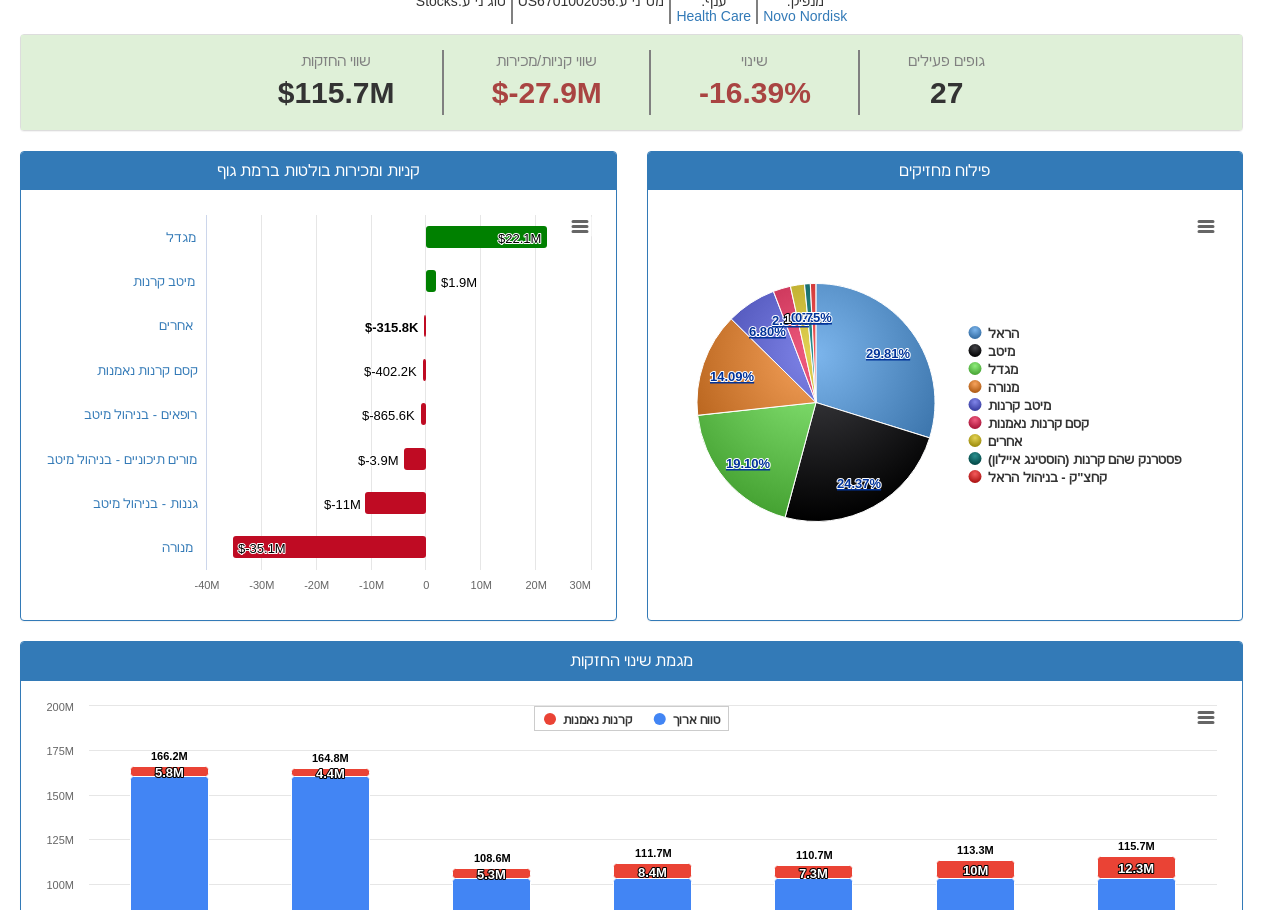 scroll, scrollTop: 505, scrollLeft: 0, axis: vertical 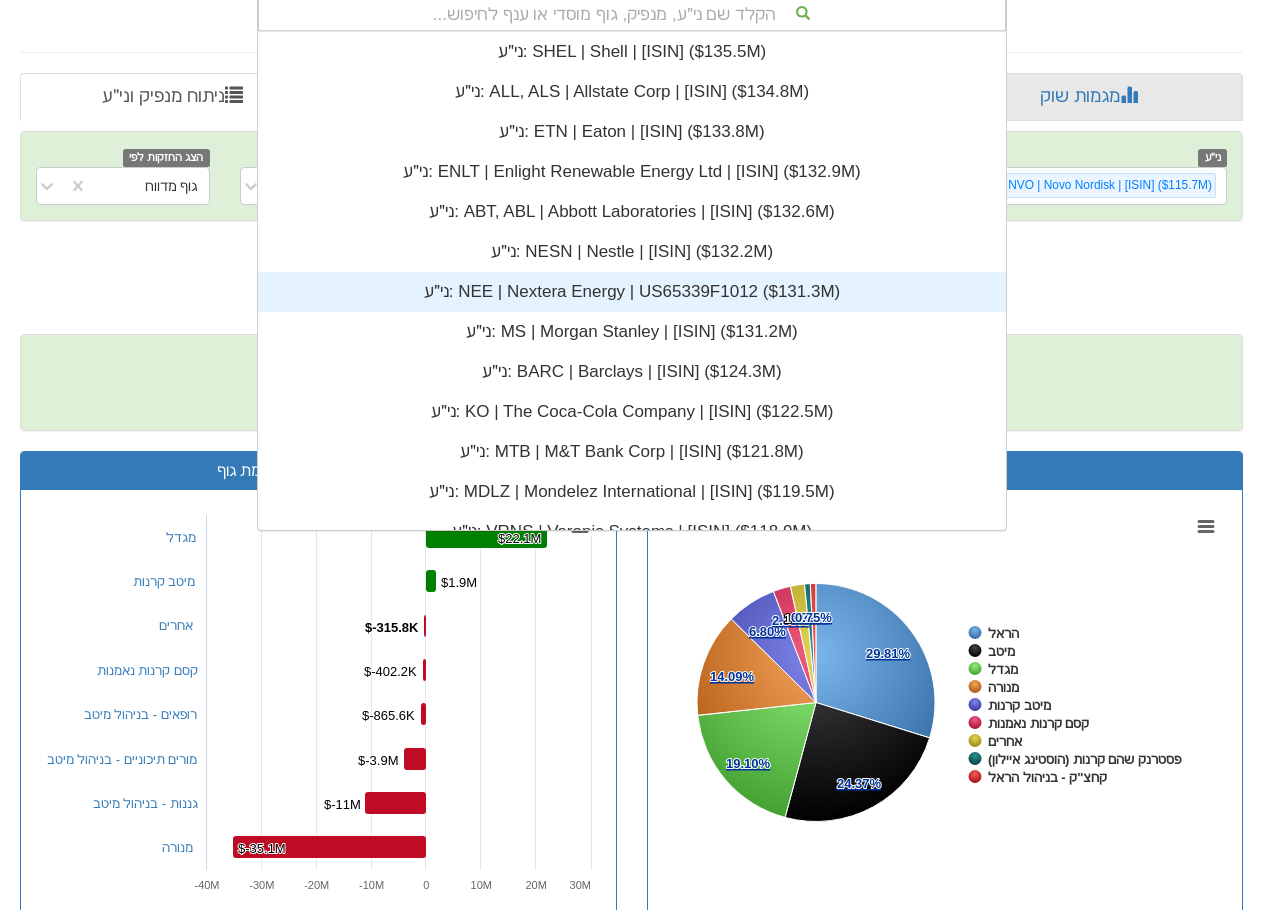 click on "מנפיק : Novo Nordisk ענף : Health Care מס' ני״ע : [ISIN] סוג ני״ע : Stocks" at bounding box center [631, 309] 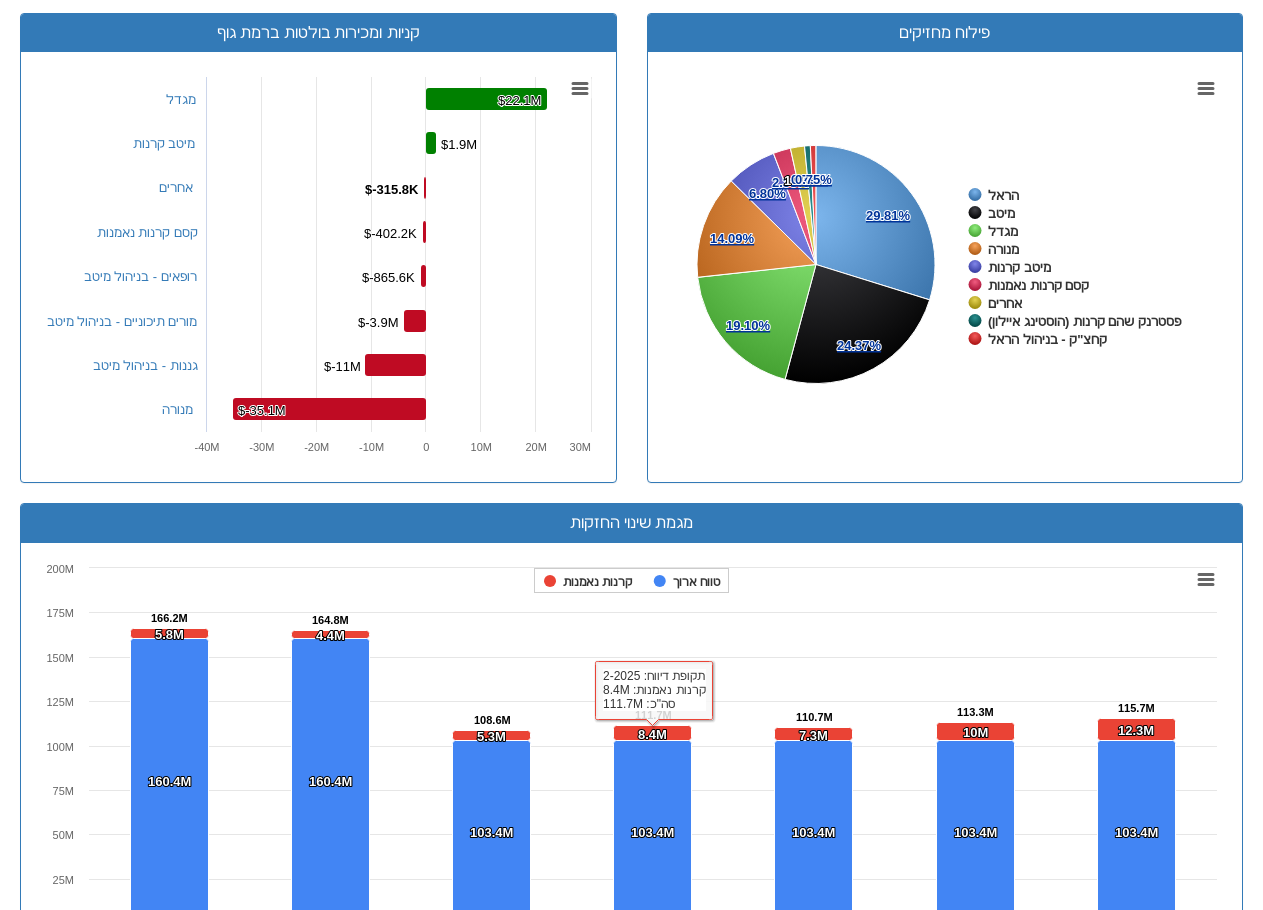 scroll, scrollTop: 705, scrollLeft: 0, axis: vertical 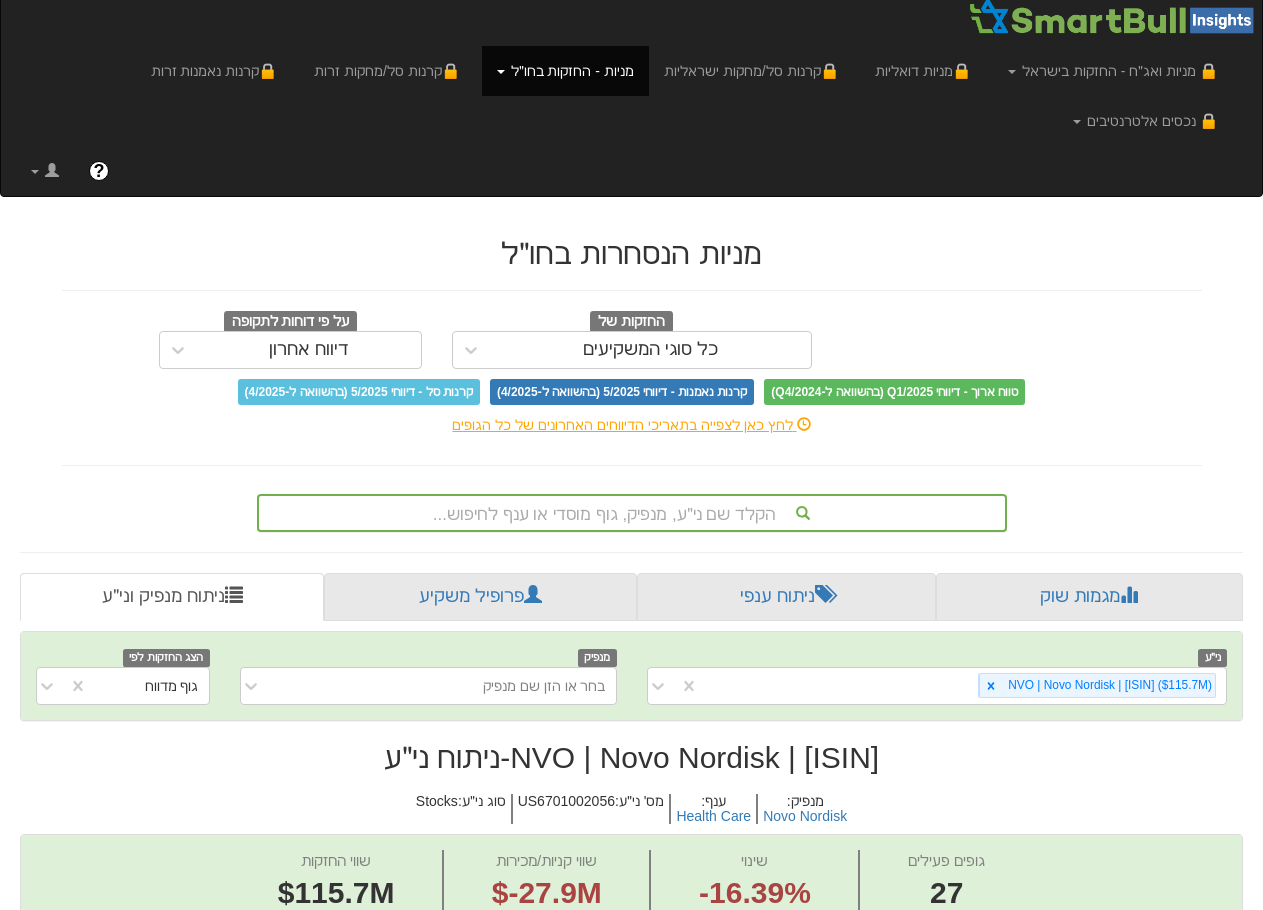 click on "הקלד שם ני״ע, מנפיק, גוף מוסדי או ענף לחיפוש..." at bounding box center (632, 513) 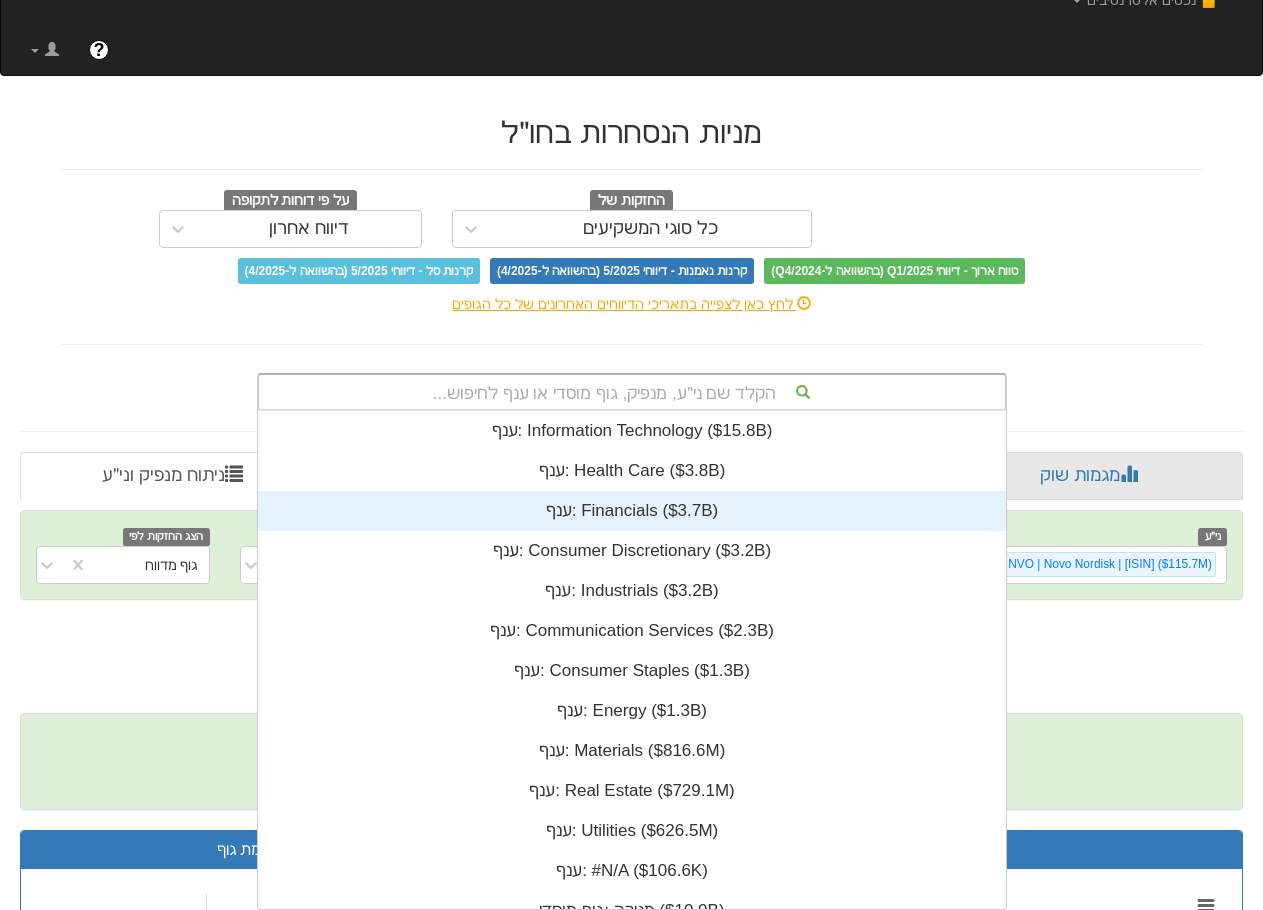 scroll, scrollTop: 16, scrollLeft: 0, axis: vertical 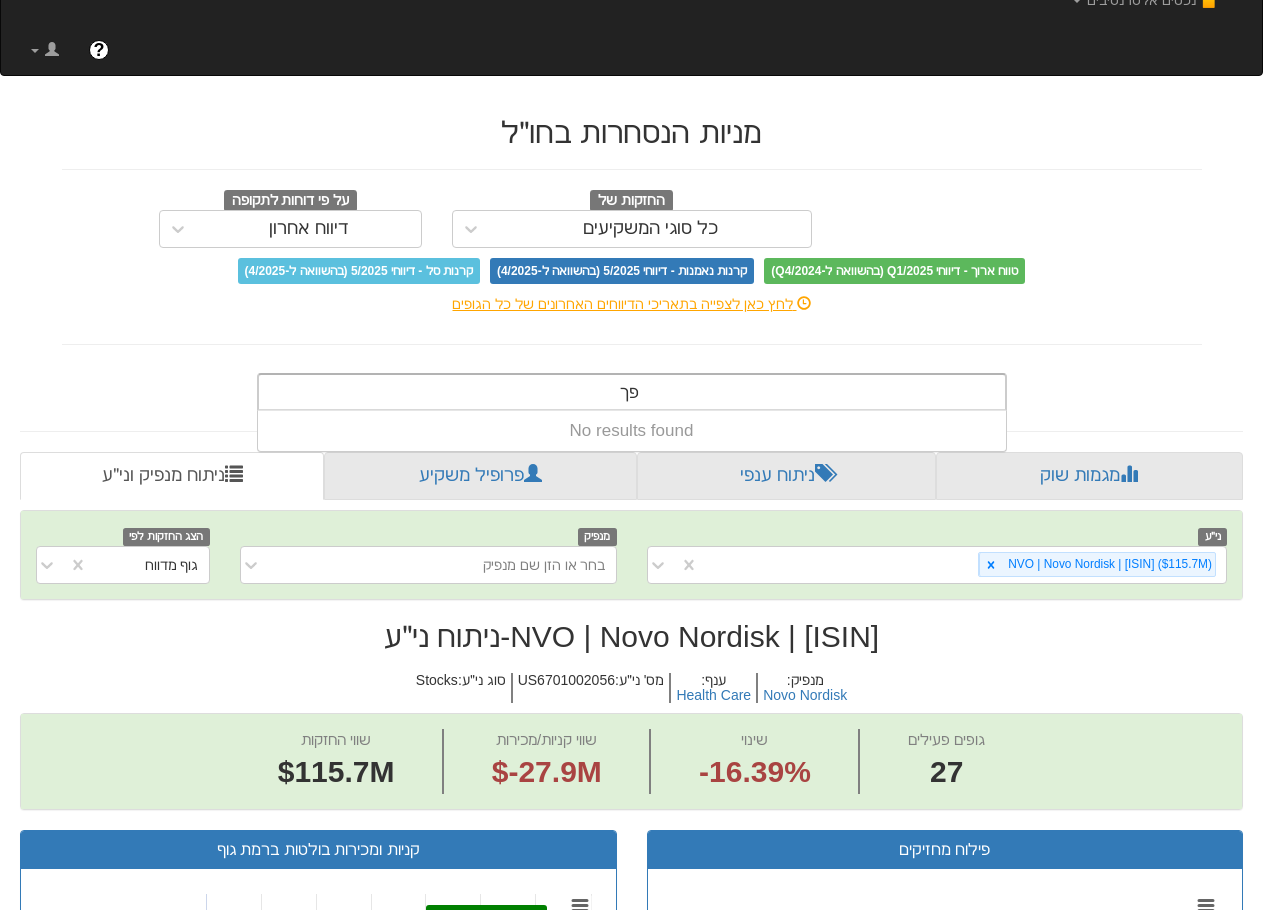 type on "פ" 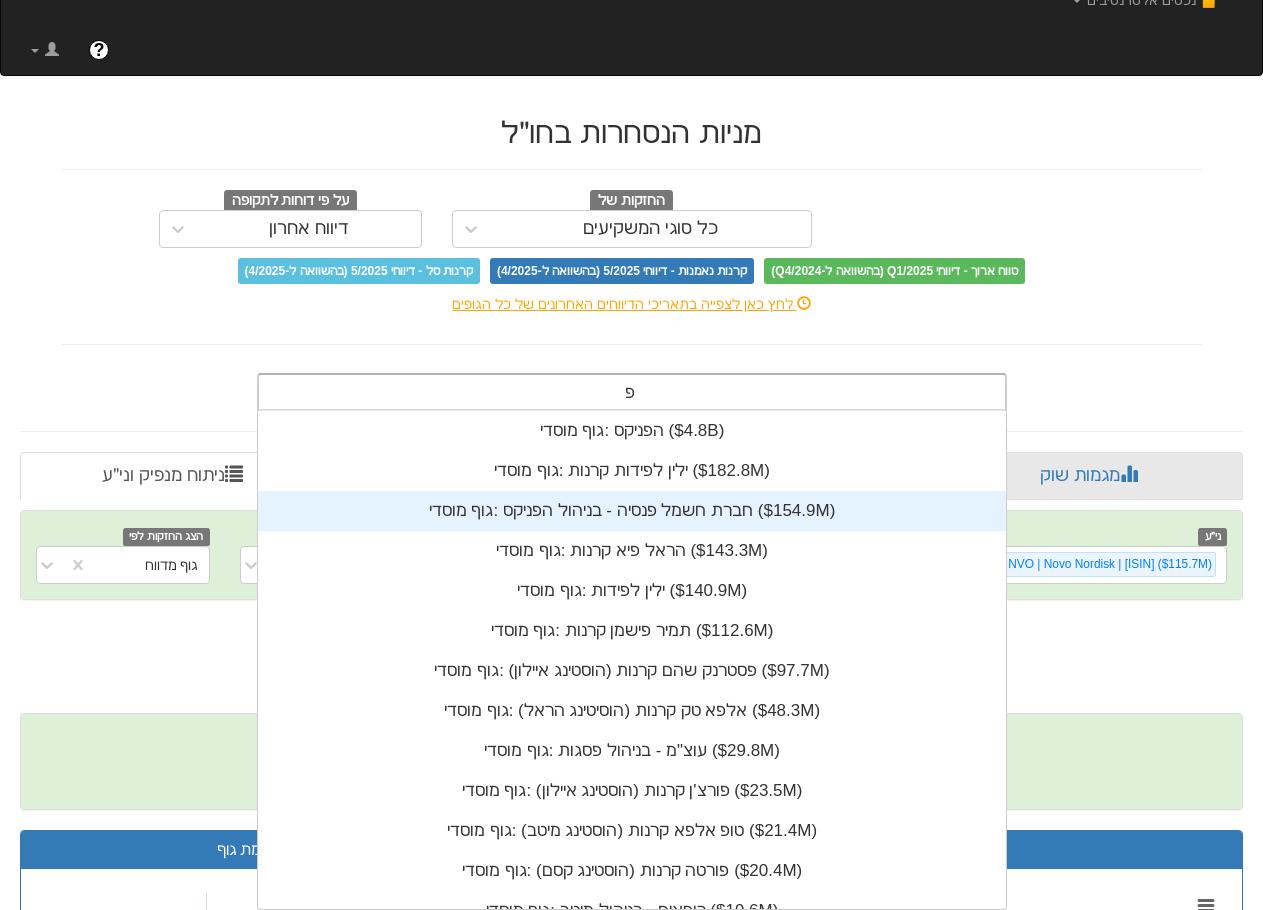 scroll, scrollTop: 16, scrollLeft: 0, axis: vertical 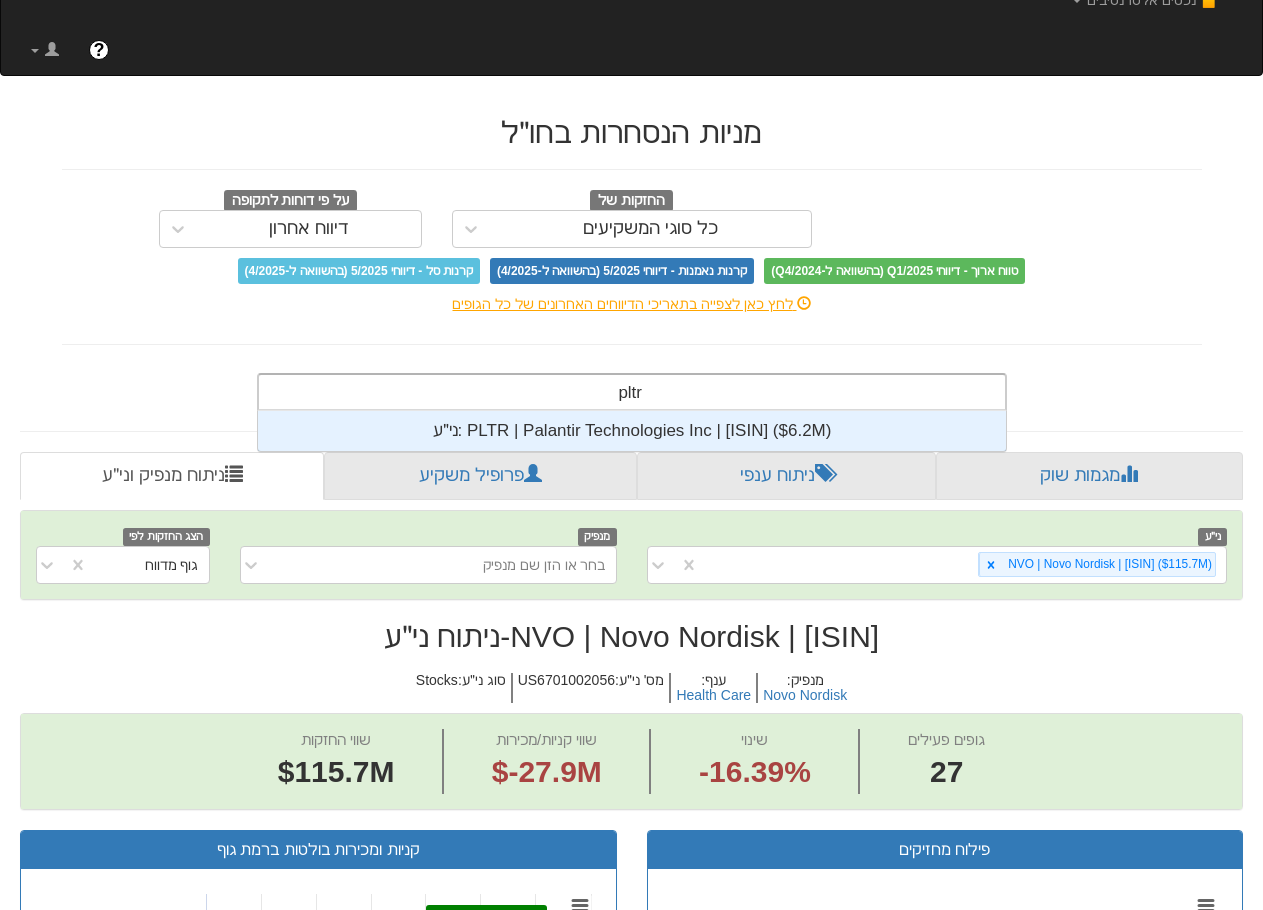 type on "pltr" 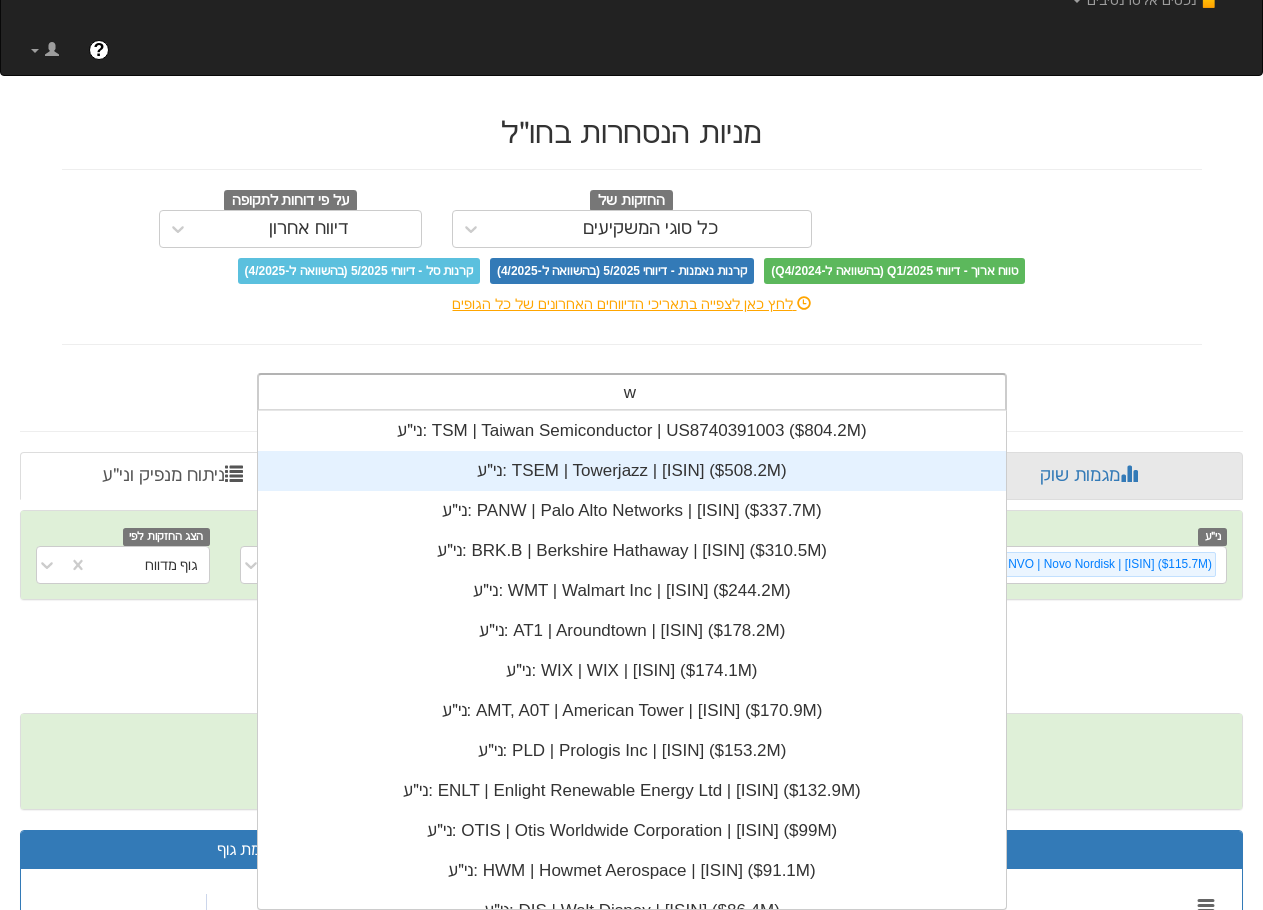 scroll, scrollTop: 16, scrollLeft: 0, axis: vertical 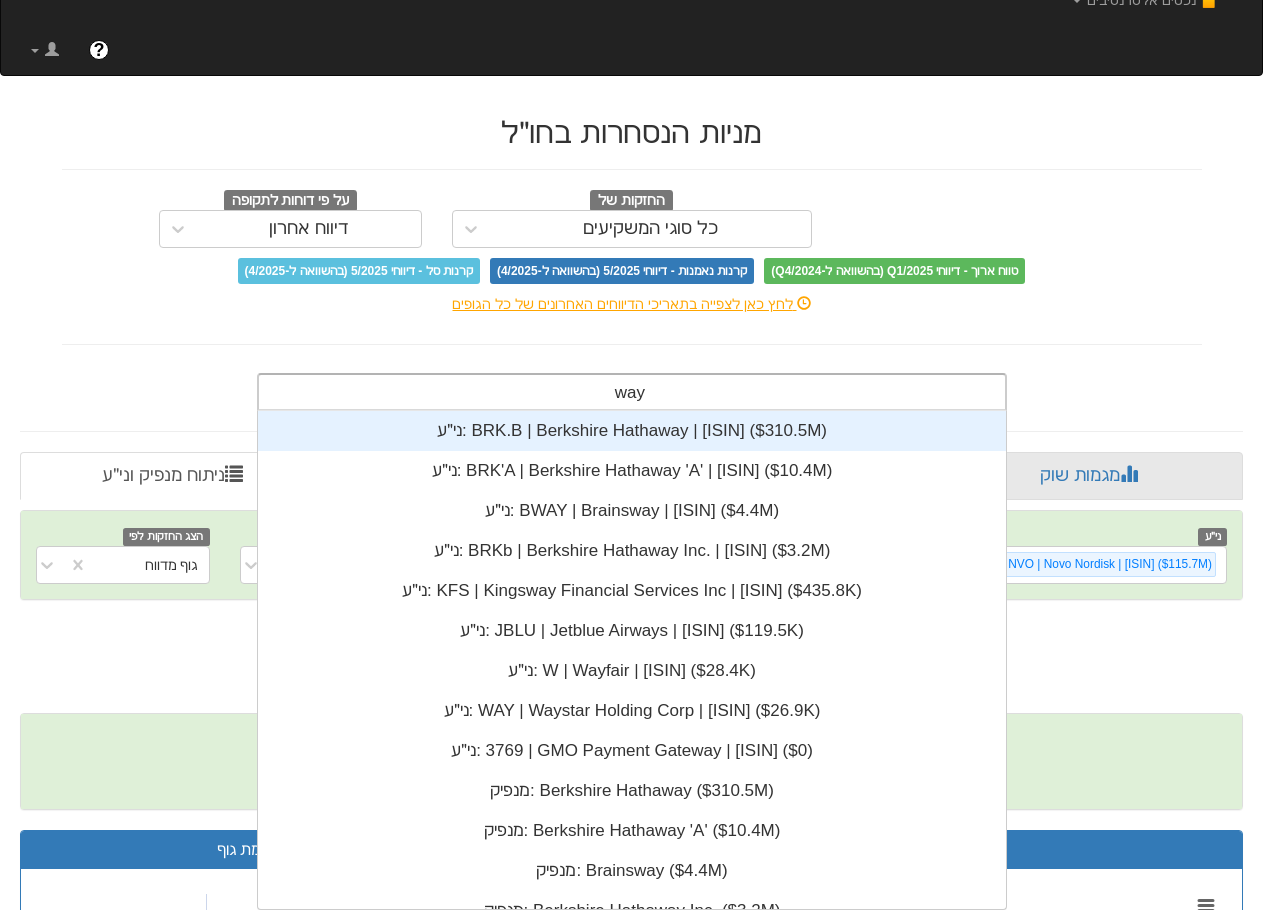type on "wayf" 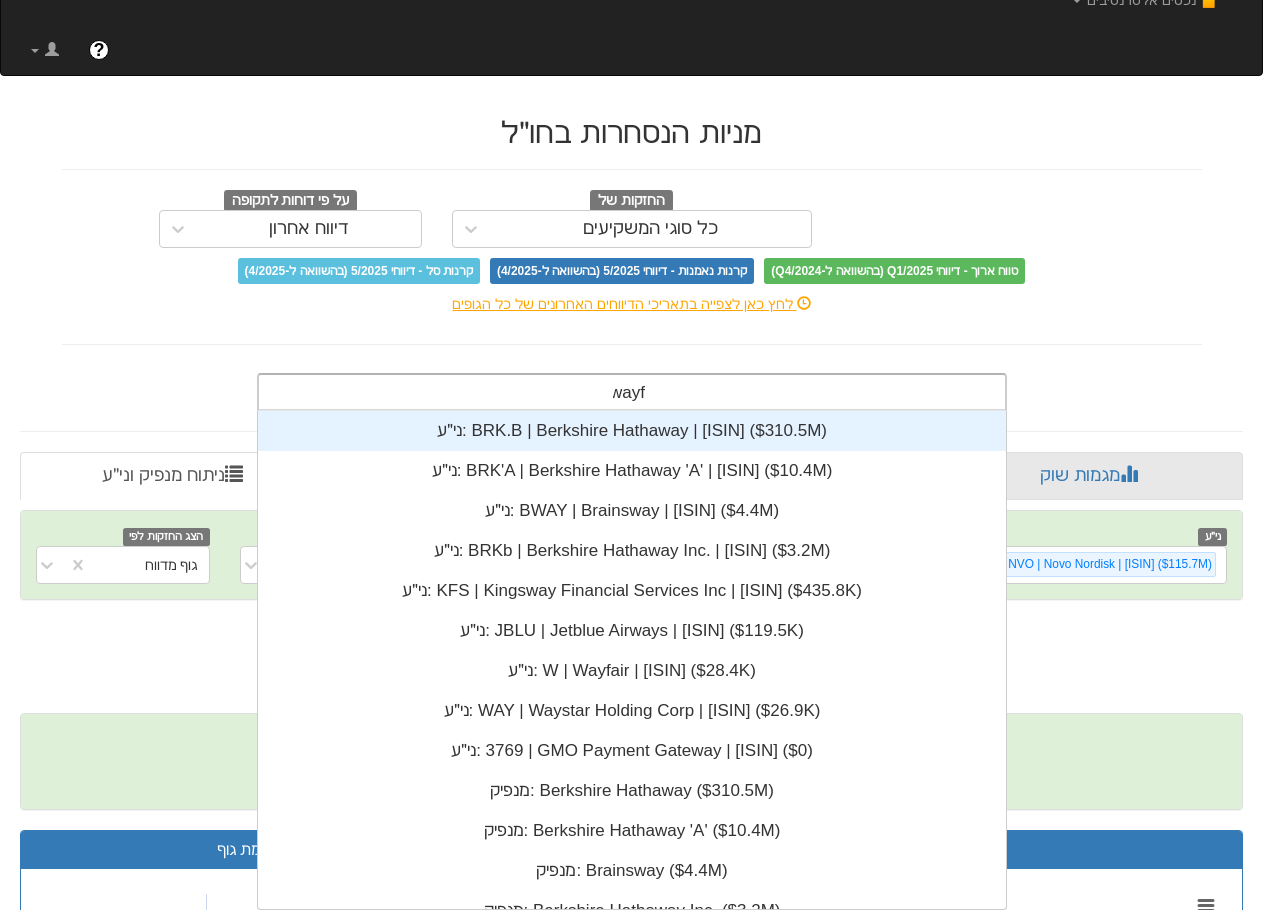 scroll, scrollTop: 80, scrollLeft: 0, axis: vertical 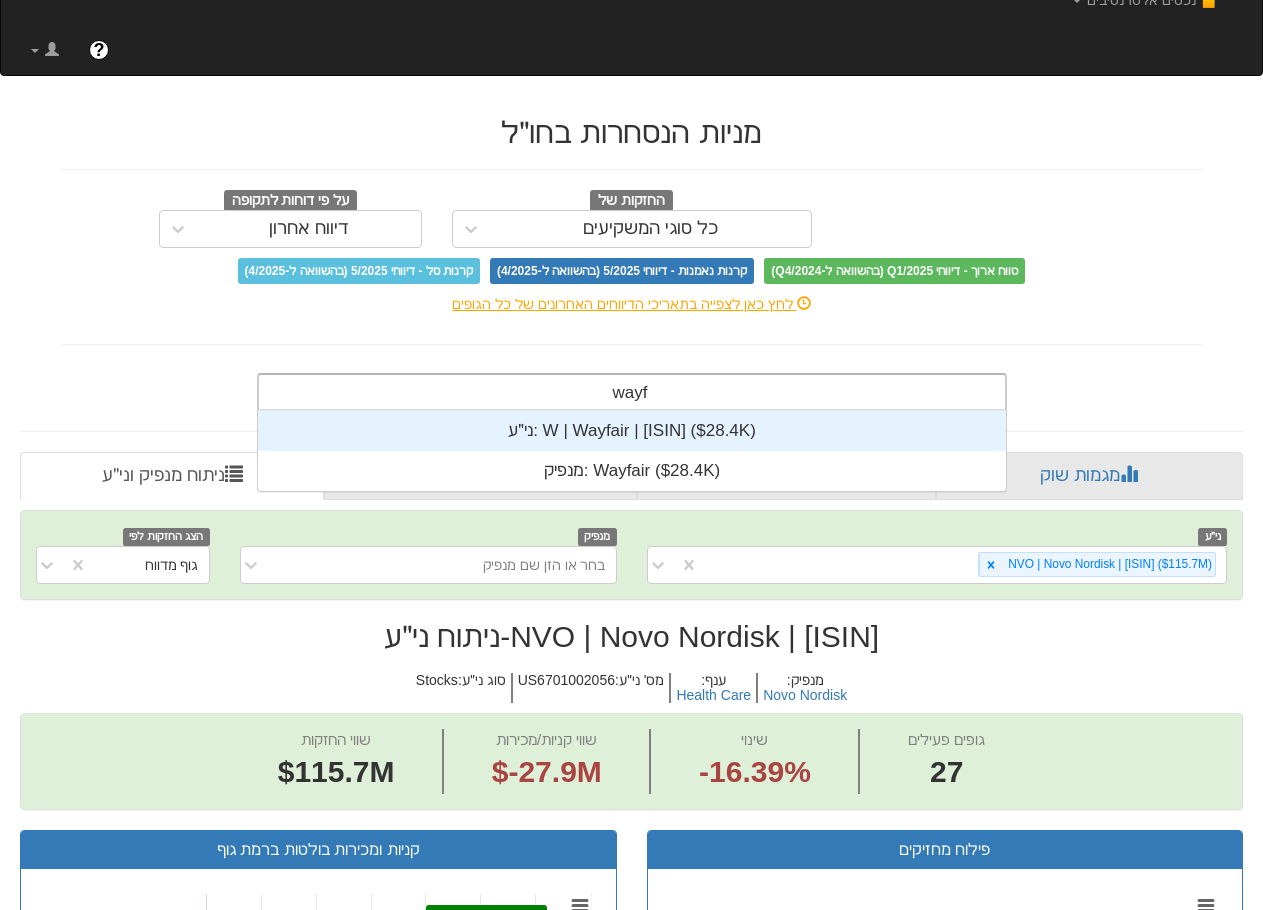 type 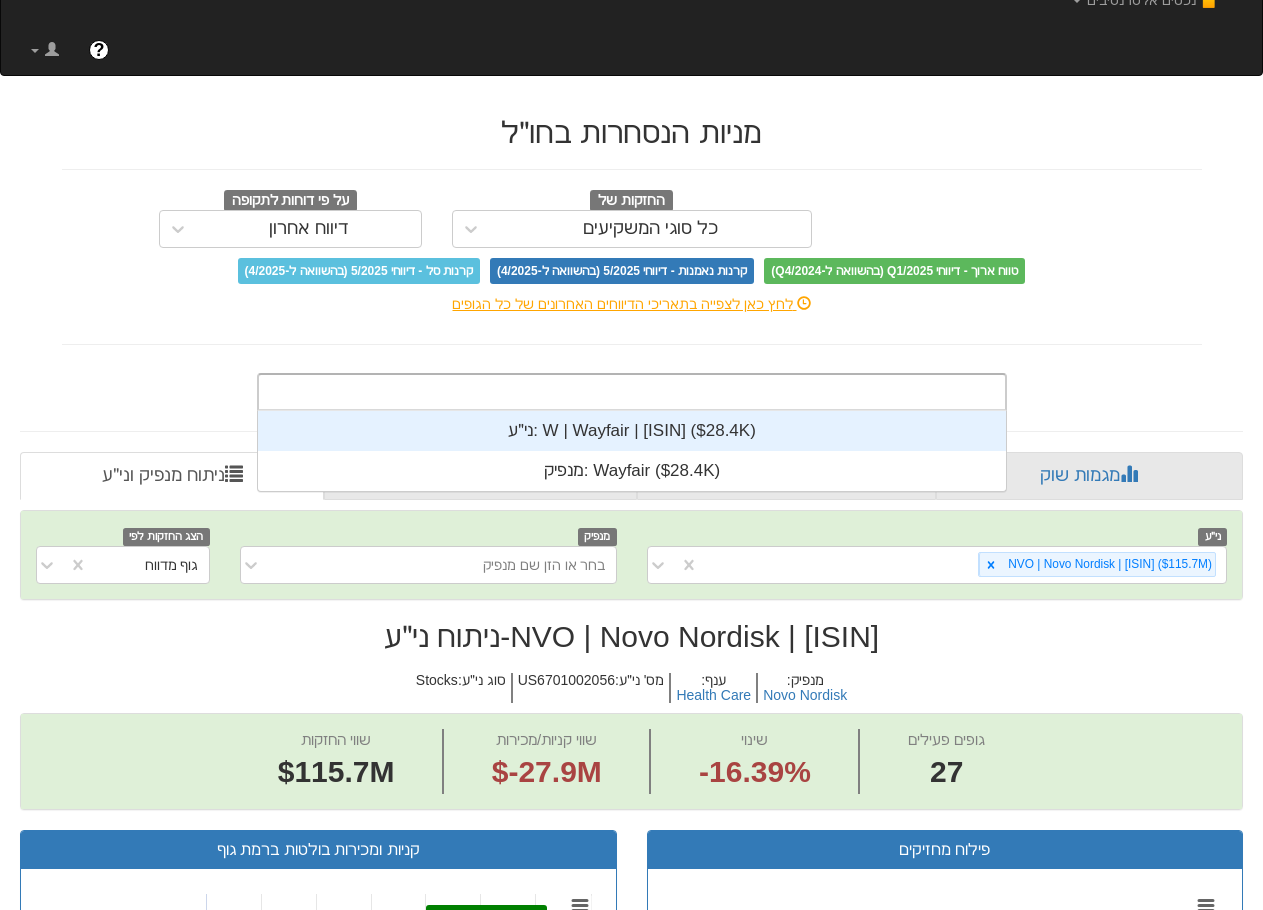 click on "לחץ כאן לצפייה בתאריכי הדיווחים האחרונים של כל הגופים" at bounding box center [632, 304] 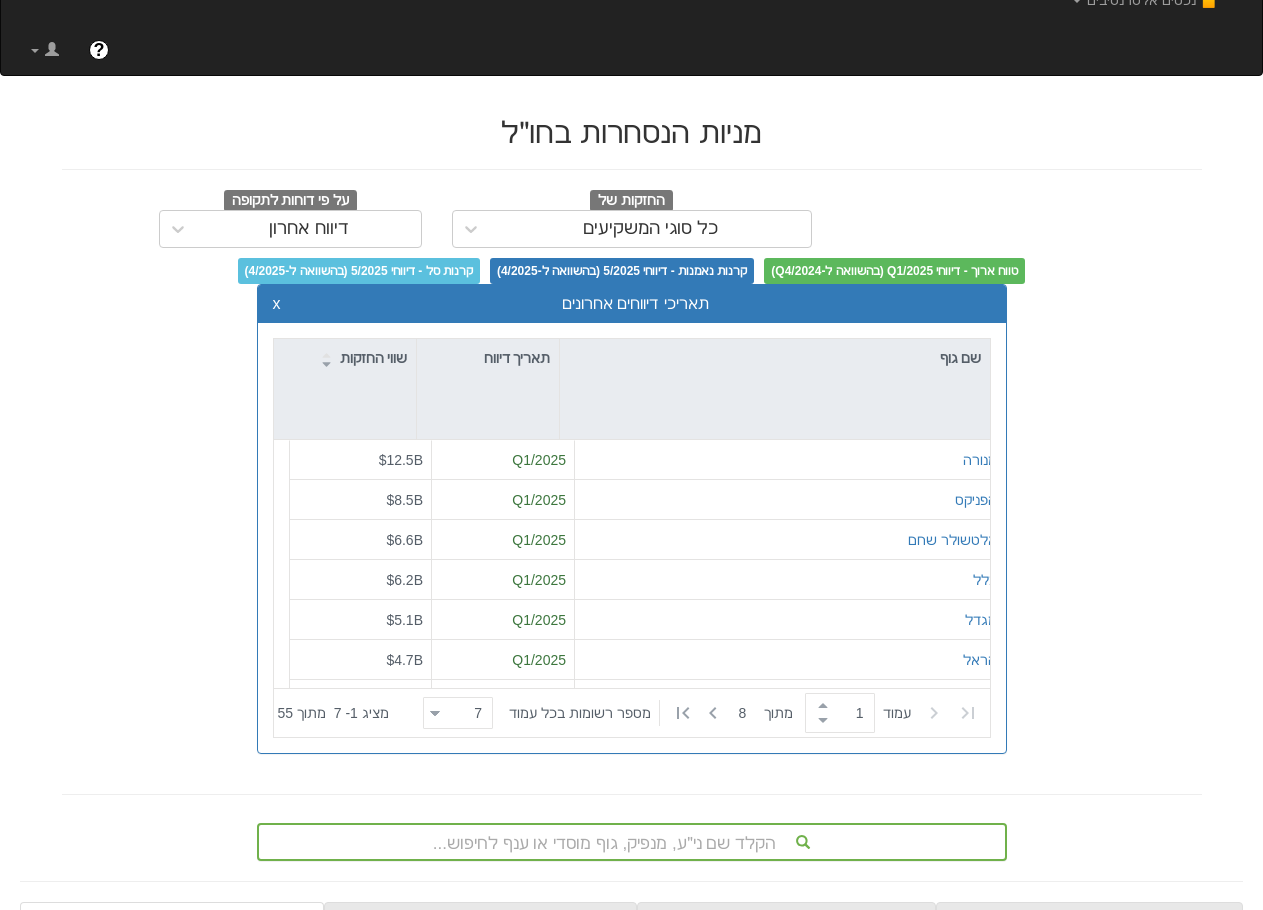 click on "תאריכי דיווחים אחרונים x שם גוף תאריך דיווח שווי החזקות מנורה Q1/2025 $12.5B הפניקס Q1/2025 $8.5B אלטשולר שחם Q1/2025 $6.6B כלל Q1/2025 $6.2B מגדל Q1/2025 $5.1B הראל Q1/2025 $4.7B מיטב Q1/2025 $2.9B ‏עמוד    1   ‏ מתוך     8 ‏מספר רשומות בכל עמוד   7 7 ‏מציג    1  -   7   ‏ מתוך    55 Loading" at bounding box center [632, 529] 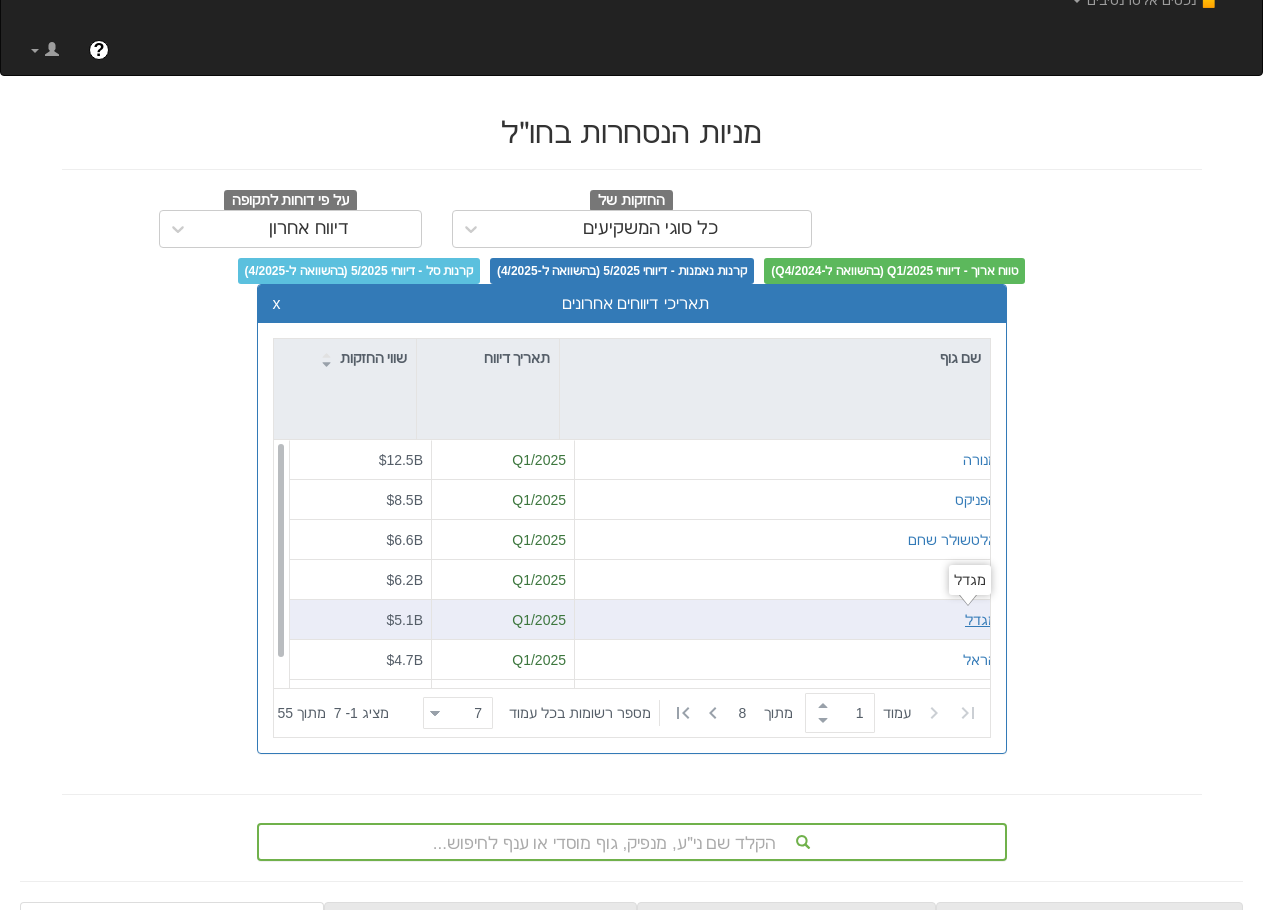 click on "מגדל" at bounding box center (981, 620) 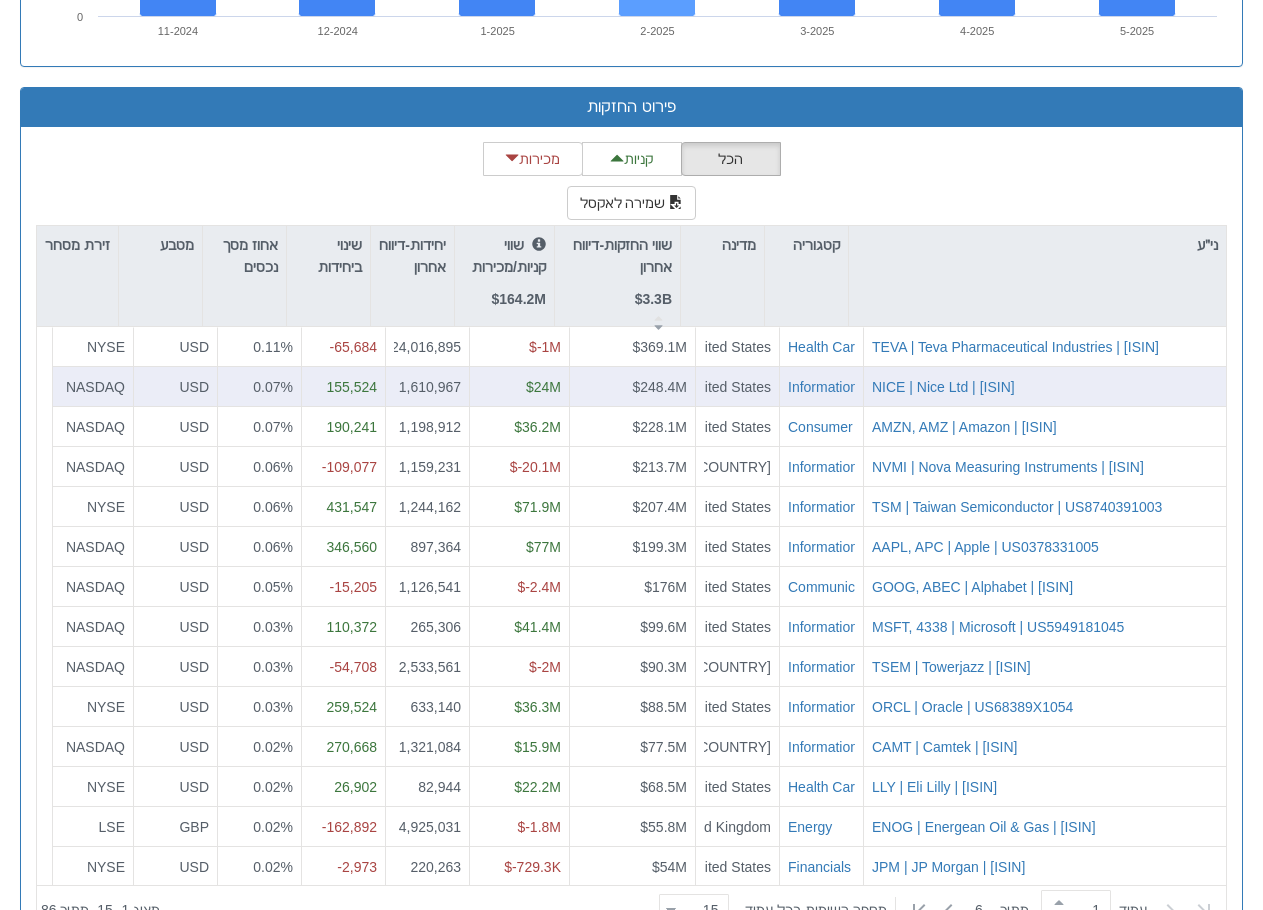 scroll, scrollTop: 1964, scrollLeft: 0, axis: vertical 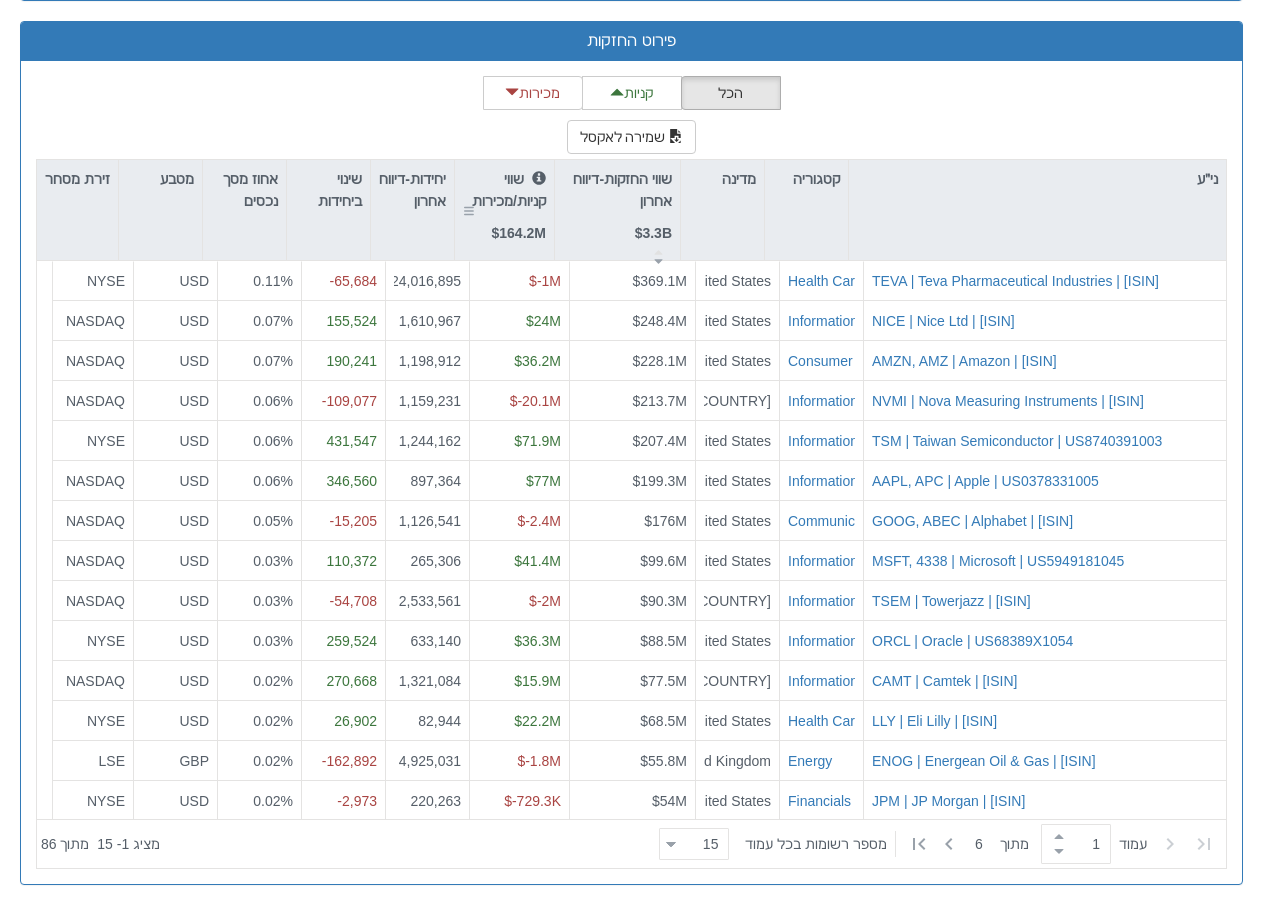 click on "$164.2M" at bounding box center [519, 233] 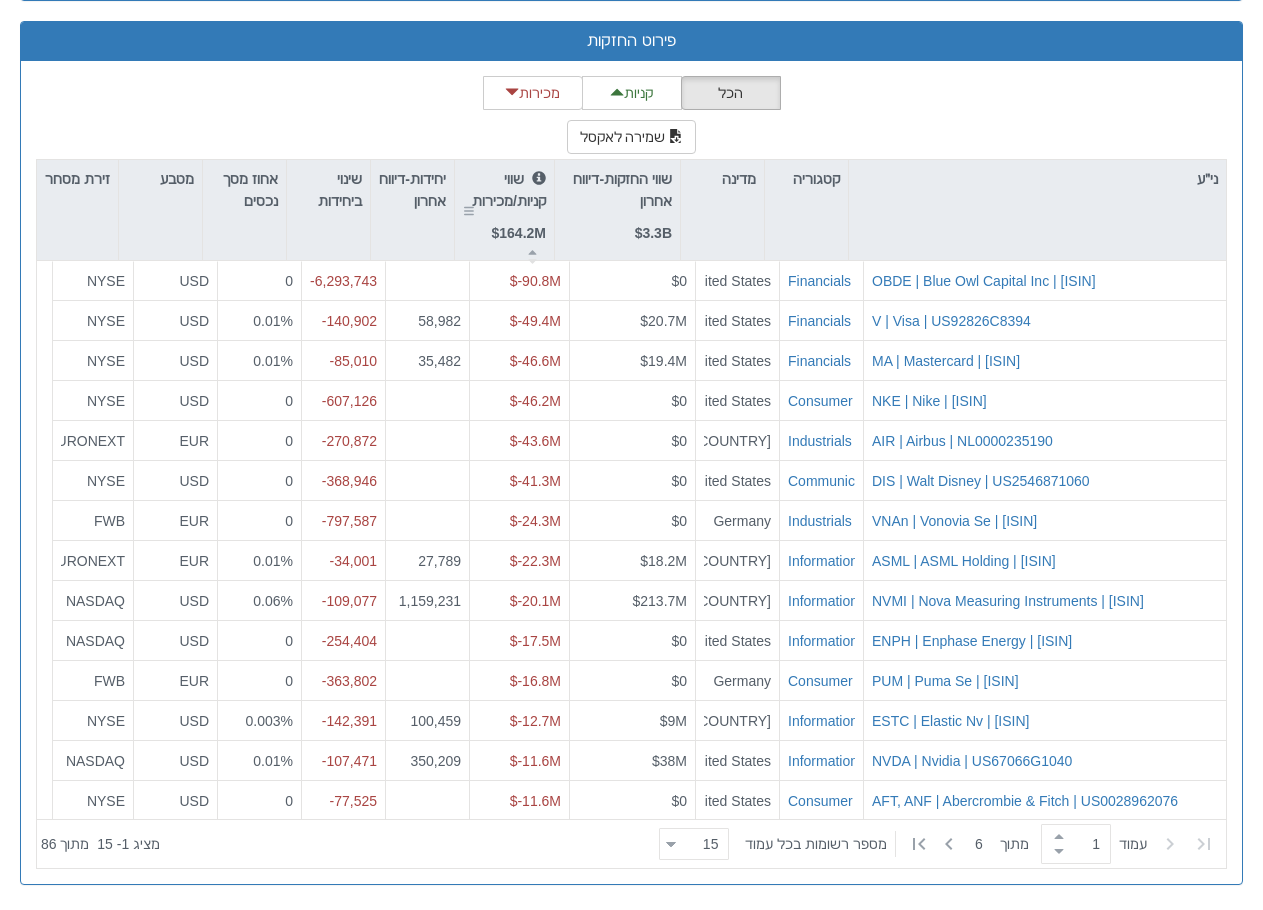 click on "$164.2M" at bounding box center (519, 233) 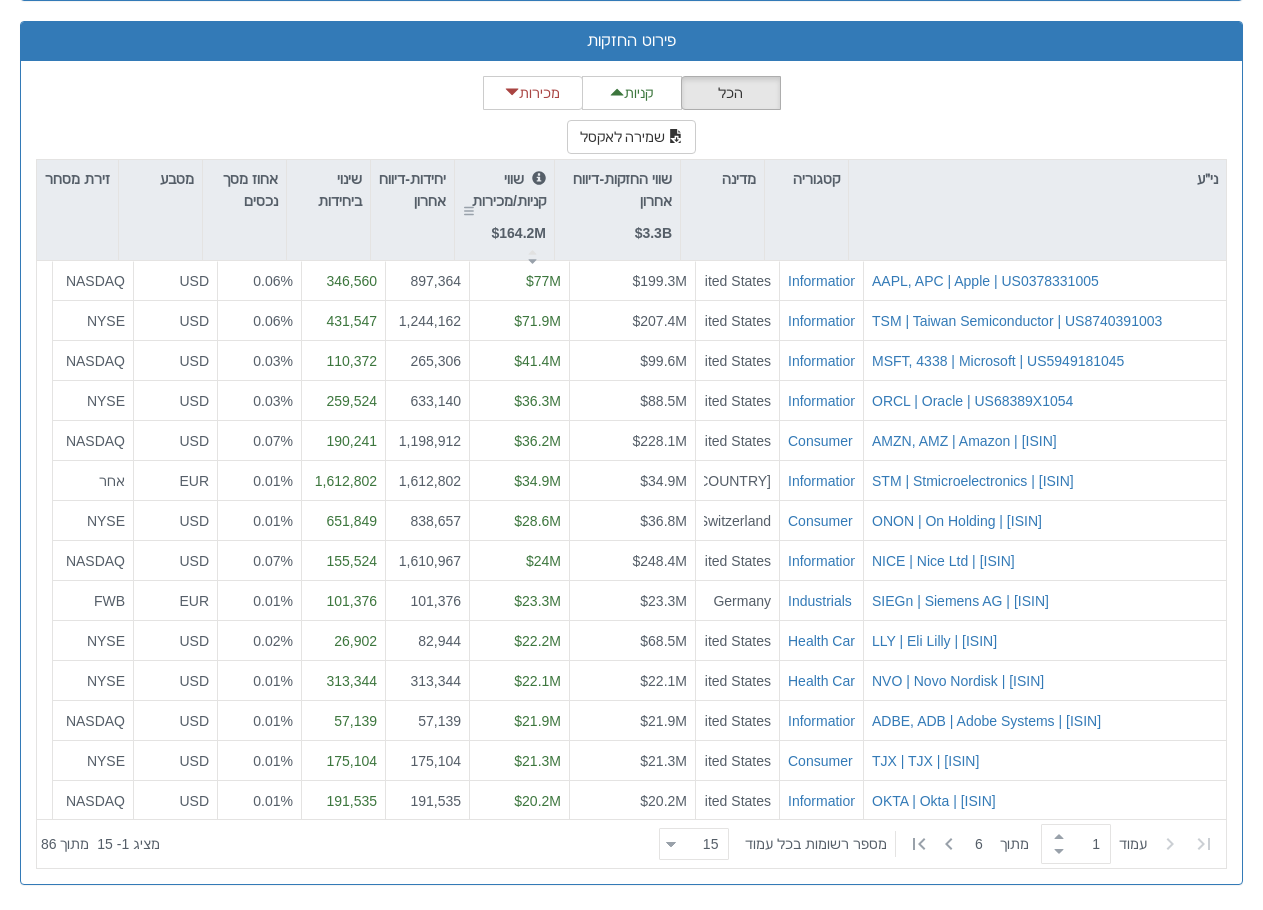 scroll, scrollTop: 0, scrollLeft: 0, axis: both 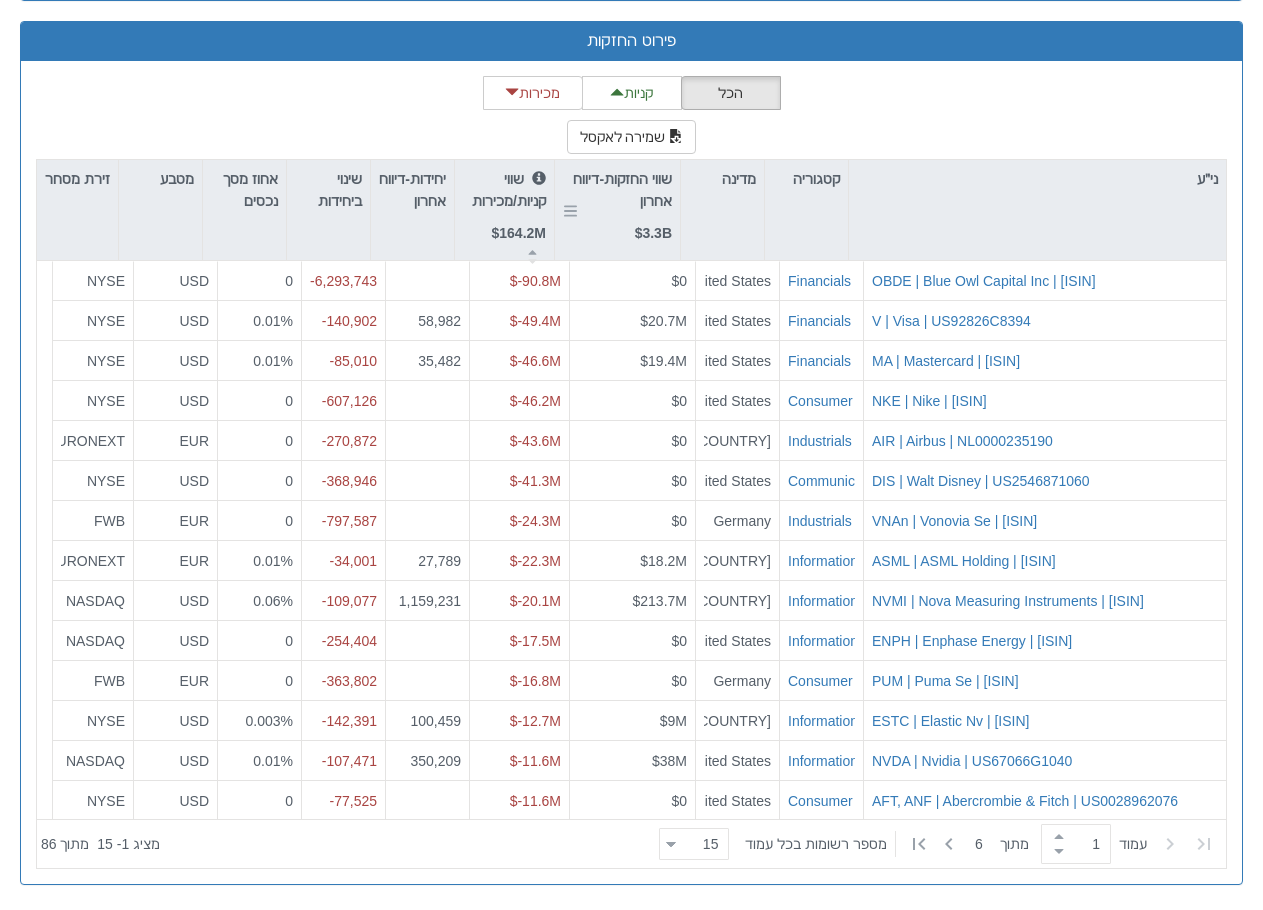 click on "$3.3B" at bounding box center (653, 233) 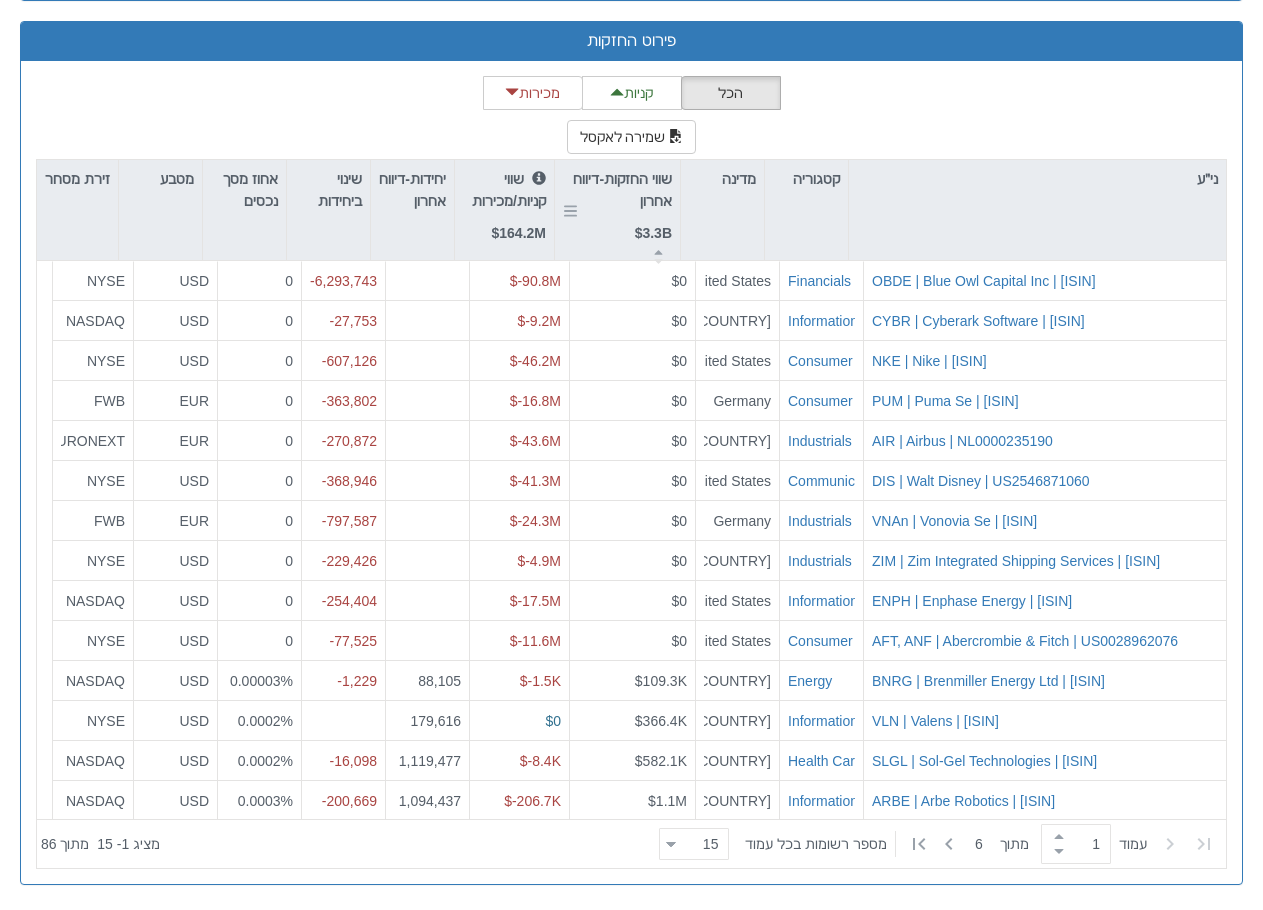 click on "$3.3B" at bounding box center [653, 233] 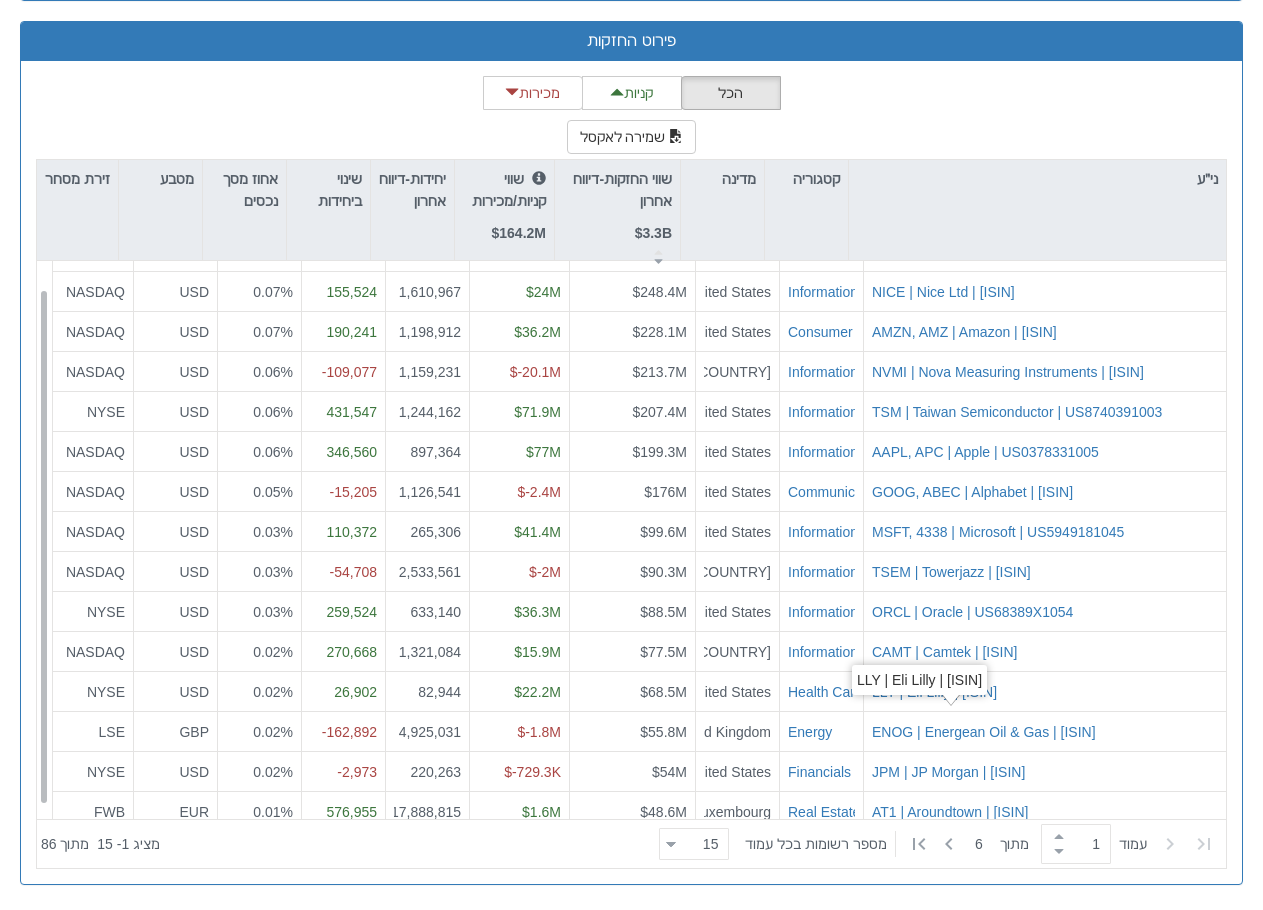 scroll, scrollTop: 42, scrollLeft: 0, axis: vertical 